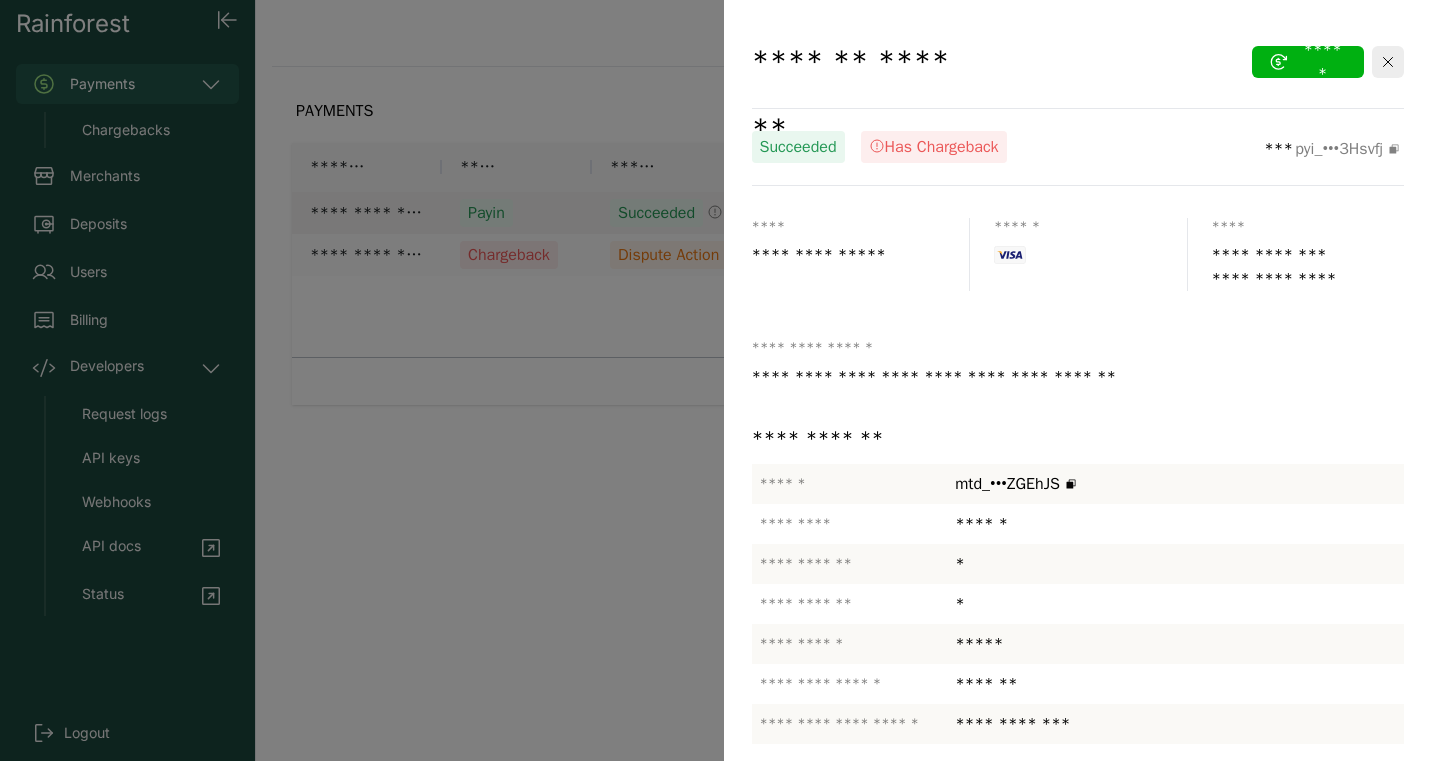 scroll, scrollTop: 0, scrollLeft: 0, axis: both 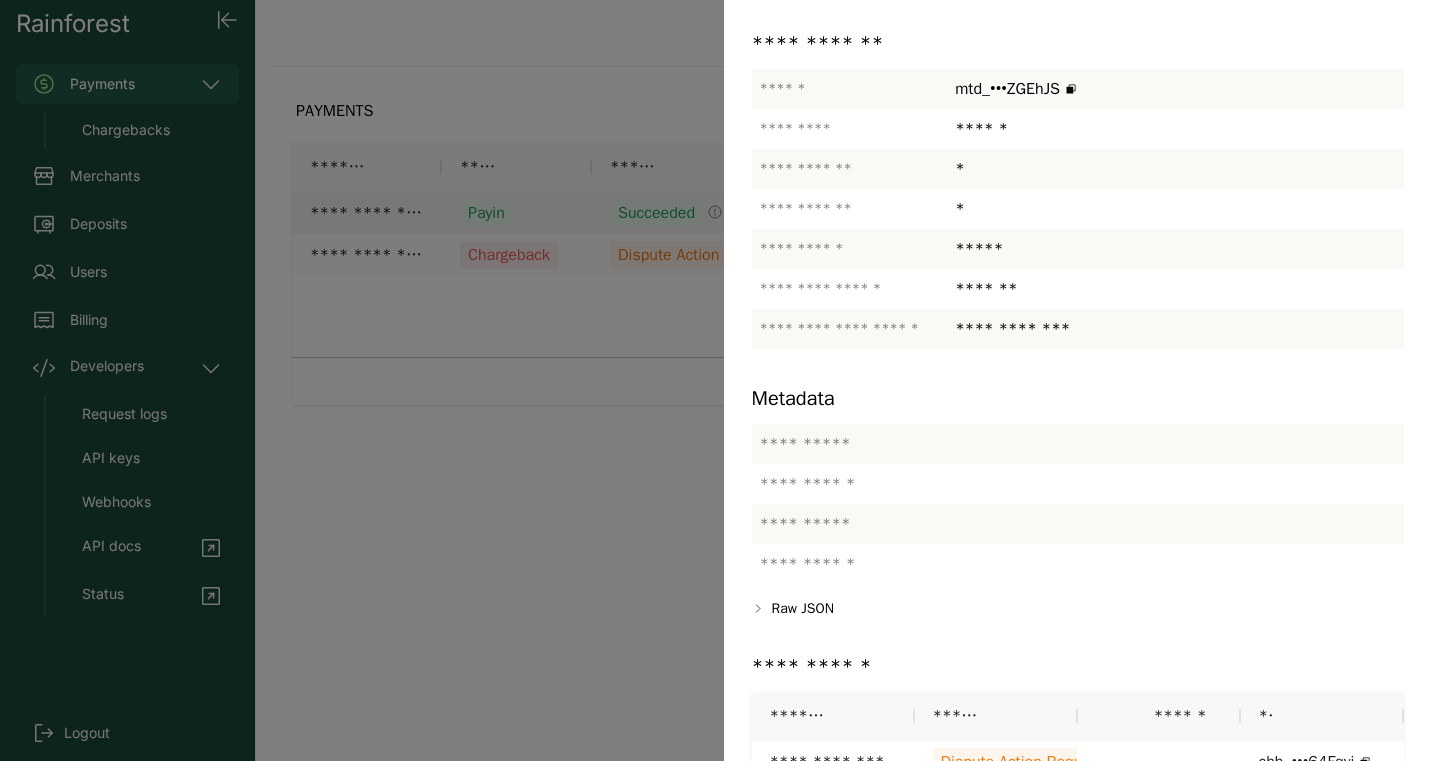 click on "*" 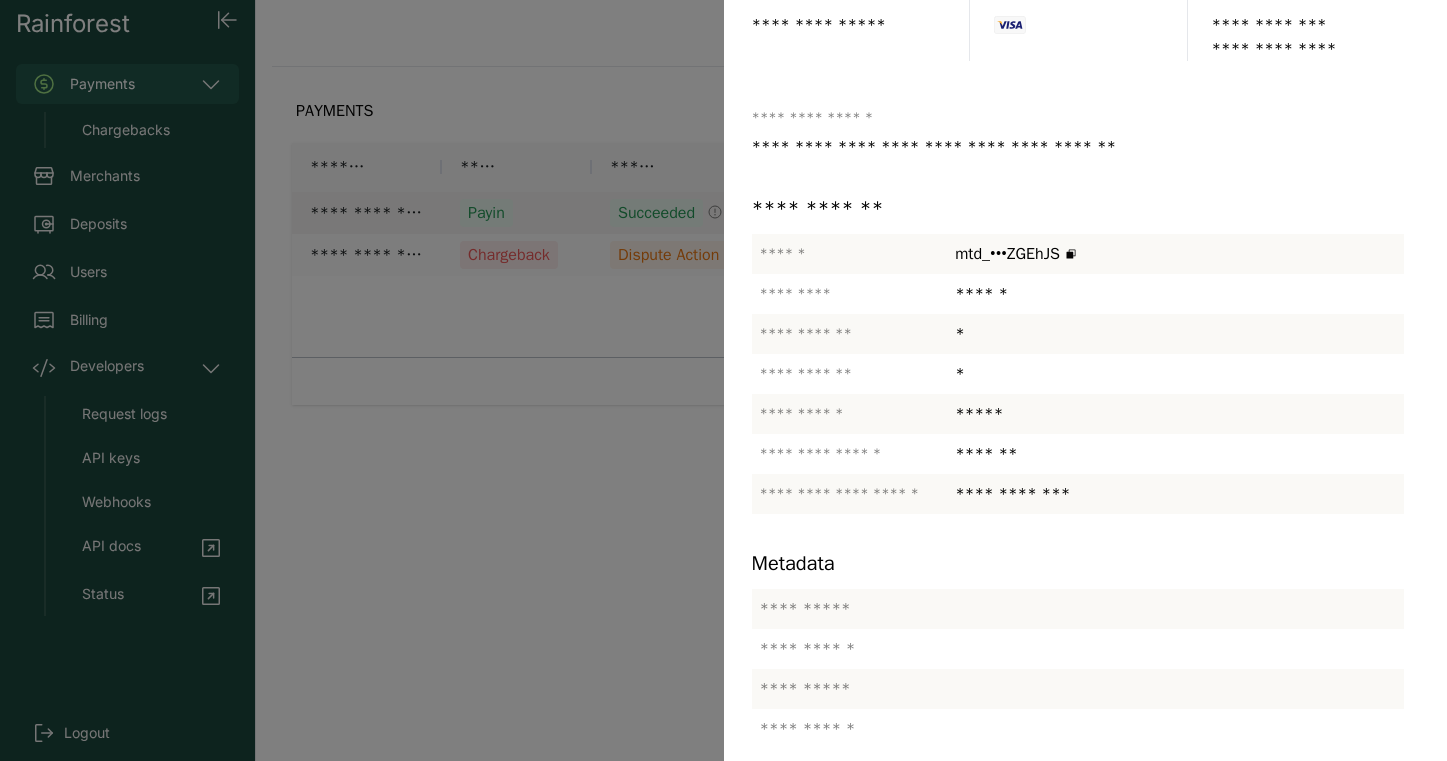 scroll, scrollTop: 0, scrollLeft: 0, axis: both 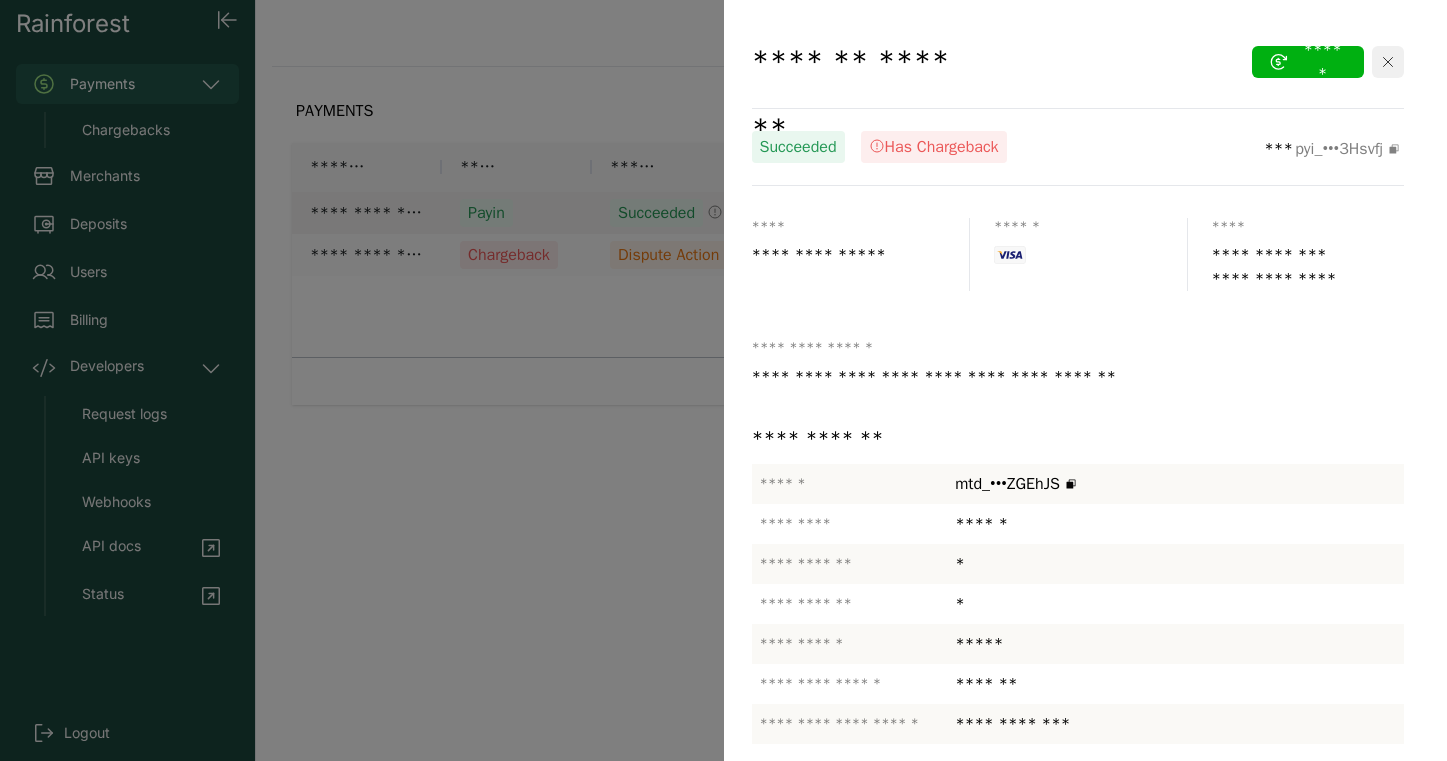 click 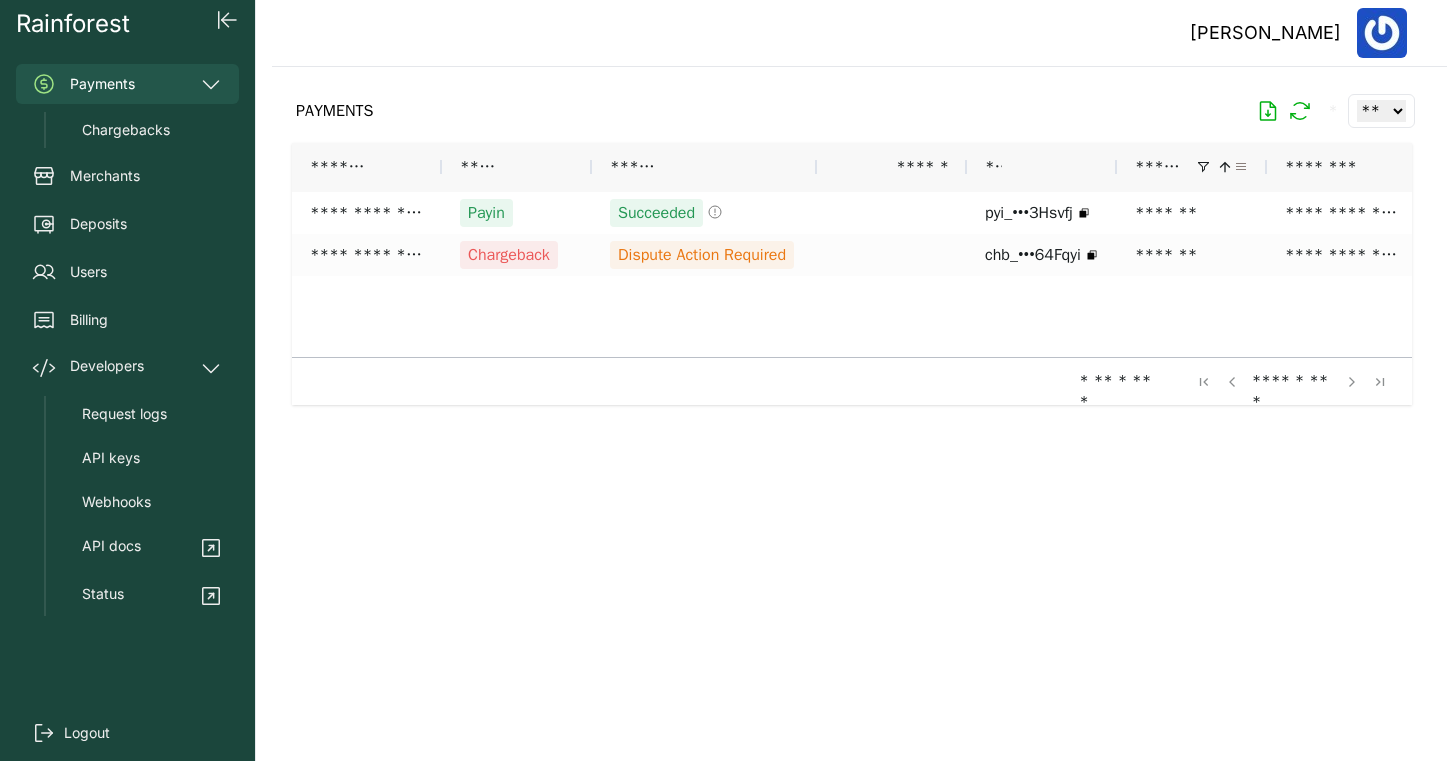 click at bounding box center (1241, 167) 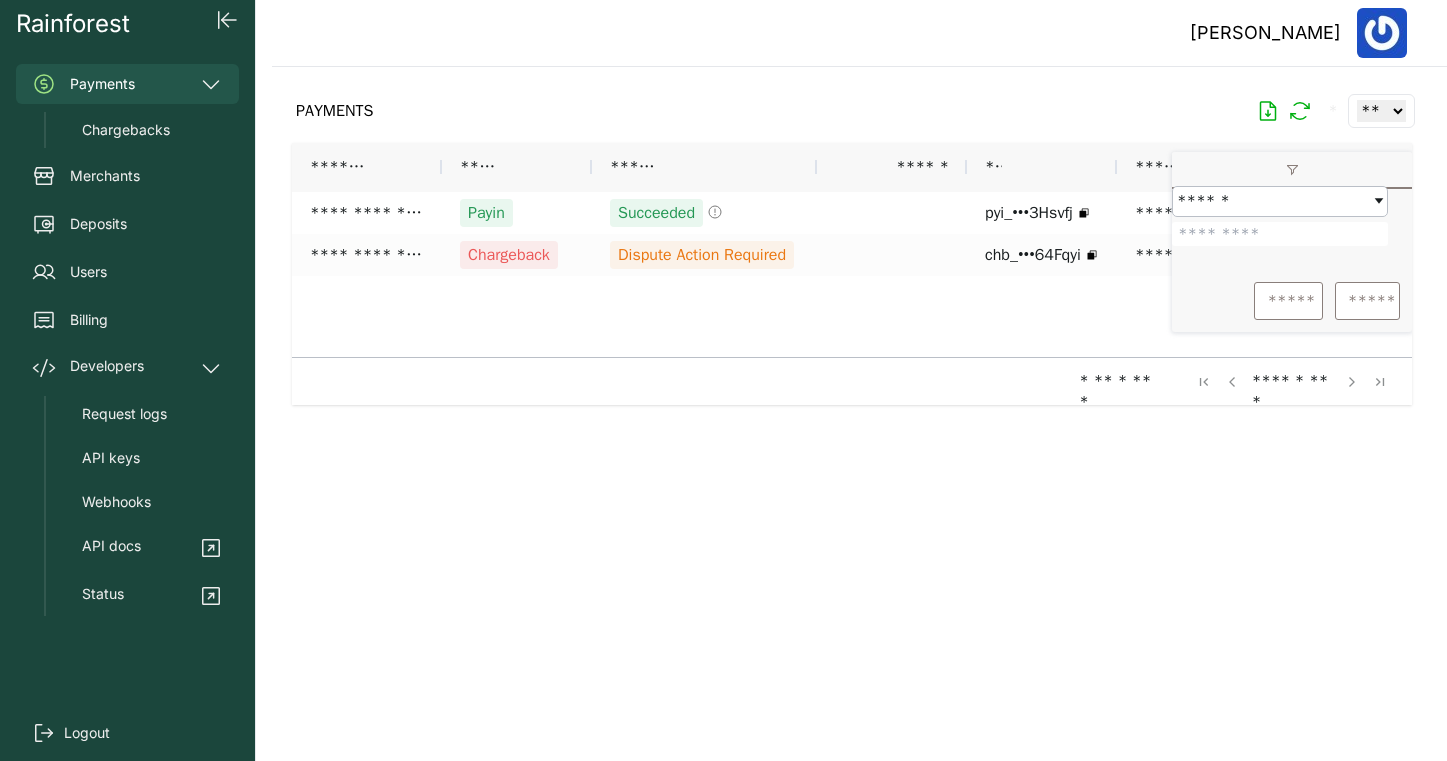 drag, startPoint x: 1263, startPoint y: 244, endPoint x: 1181, endPoint y: 254, distance: 82.607506 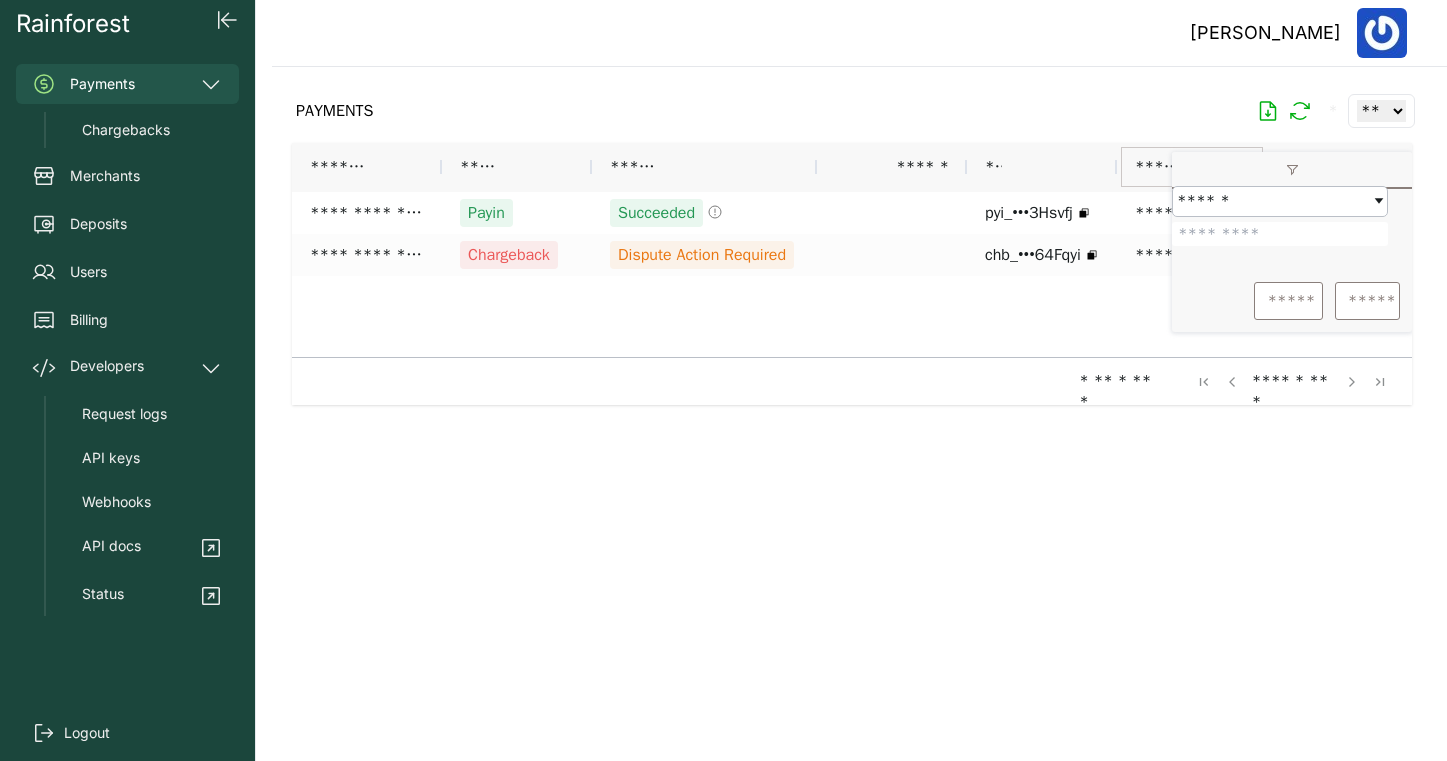type on "*******" 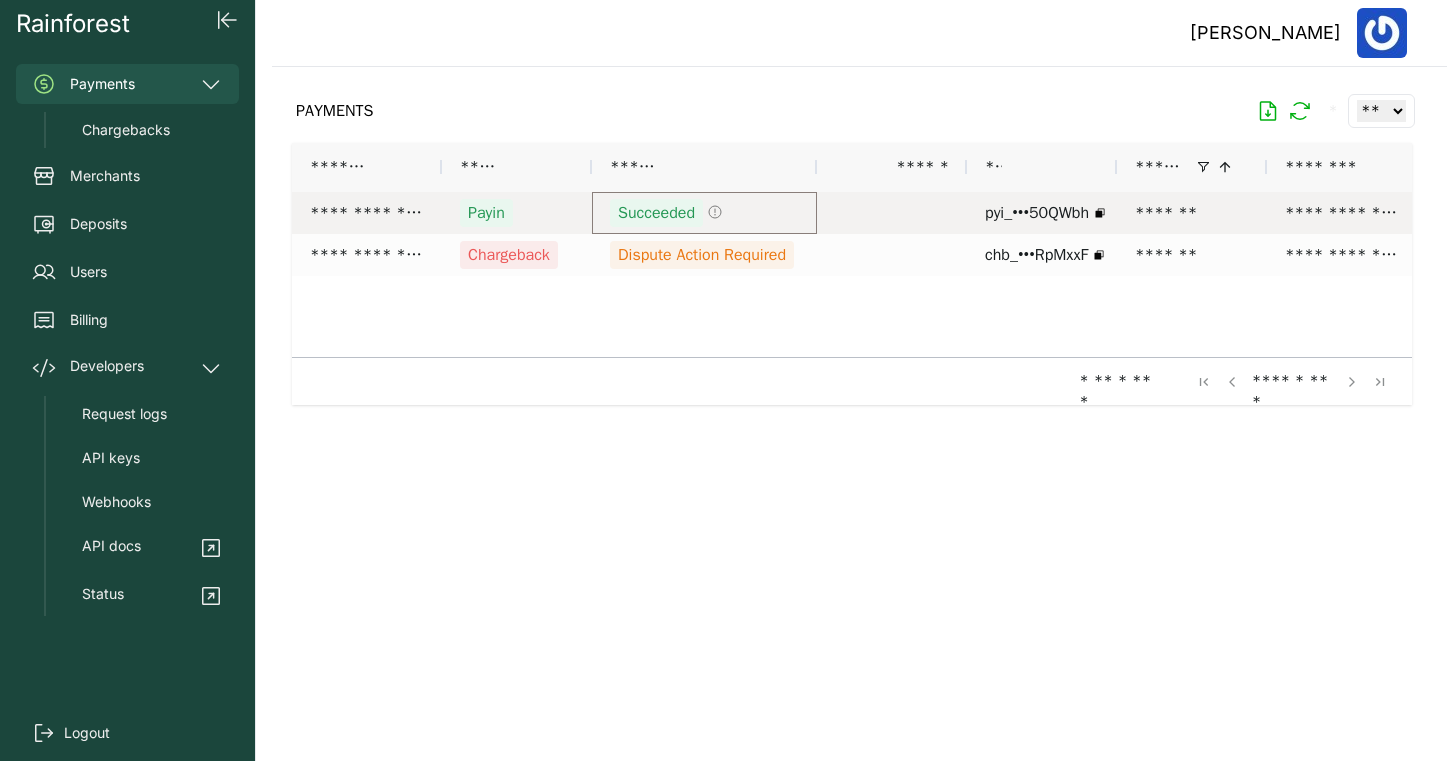 click on "Succeeded" at bounding box center (656, 213) 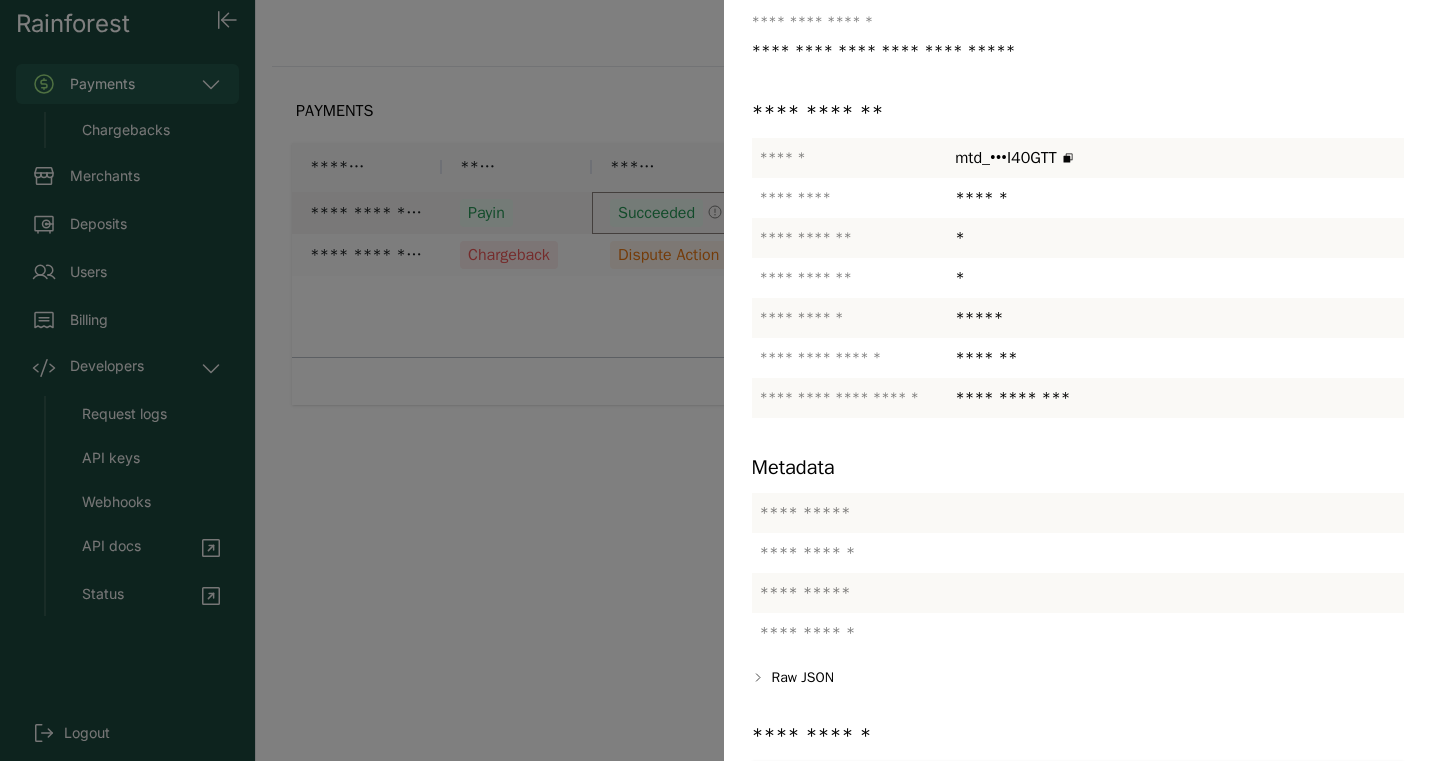 scroll, scrollTop: 0, scrollLeft: 0, axis: both 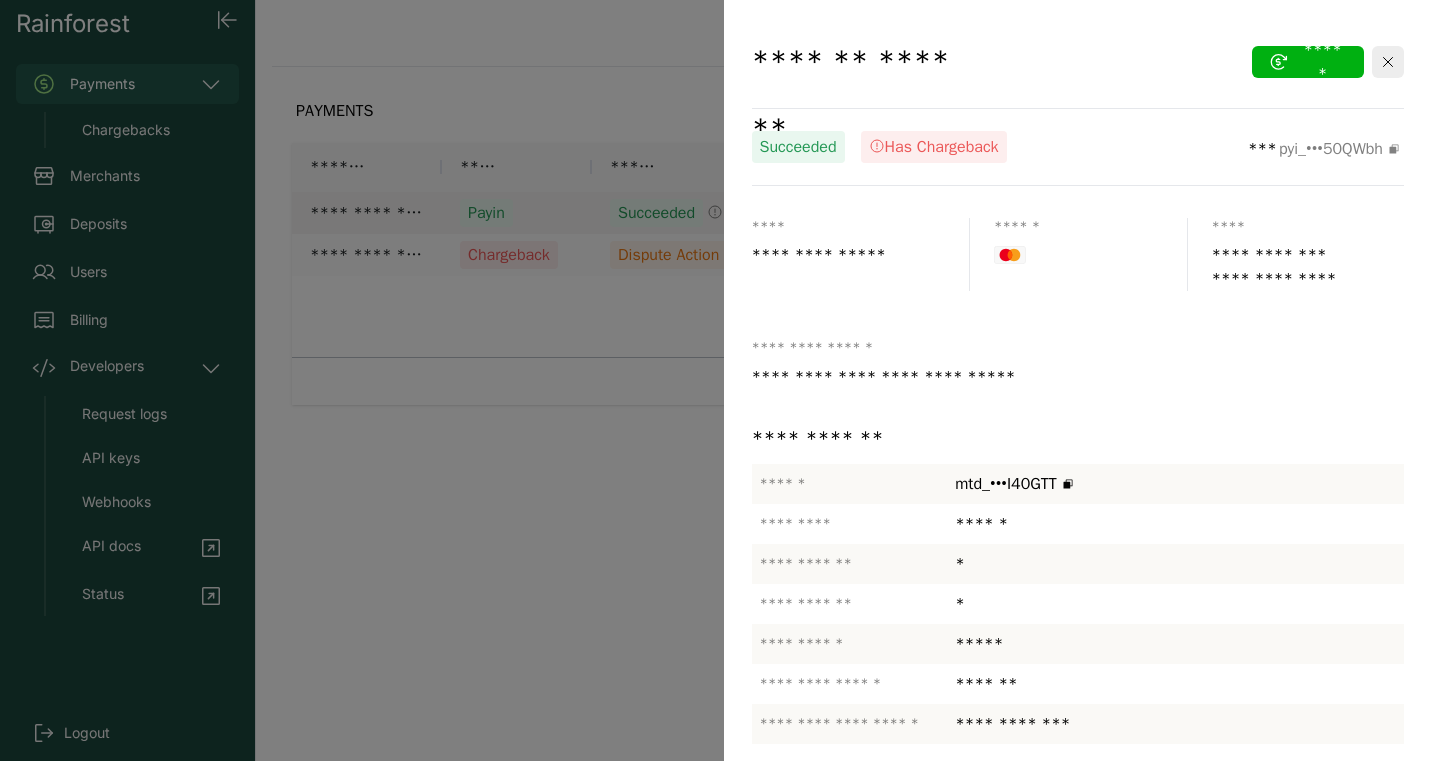 click on "**********" 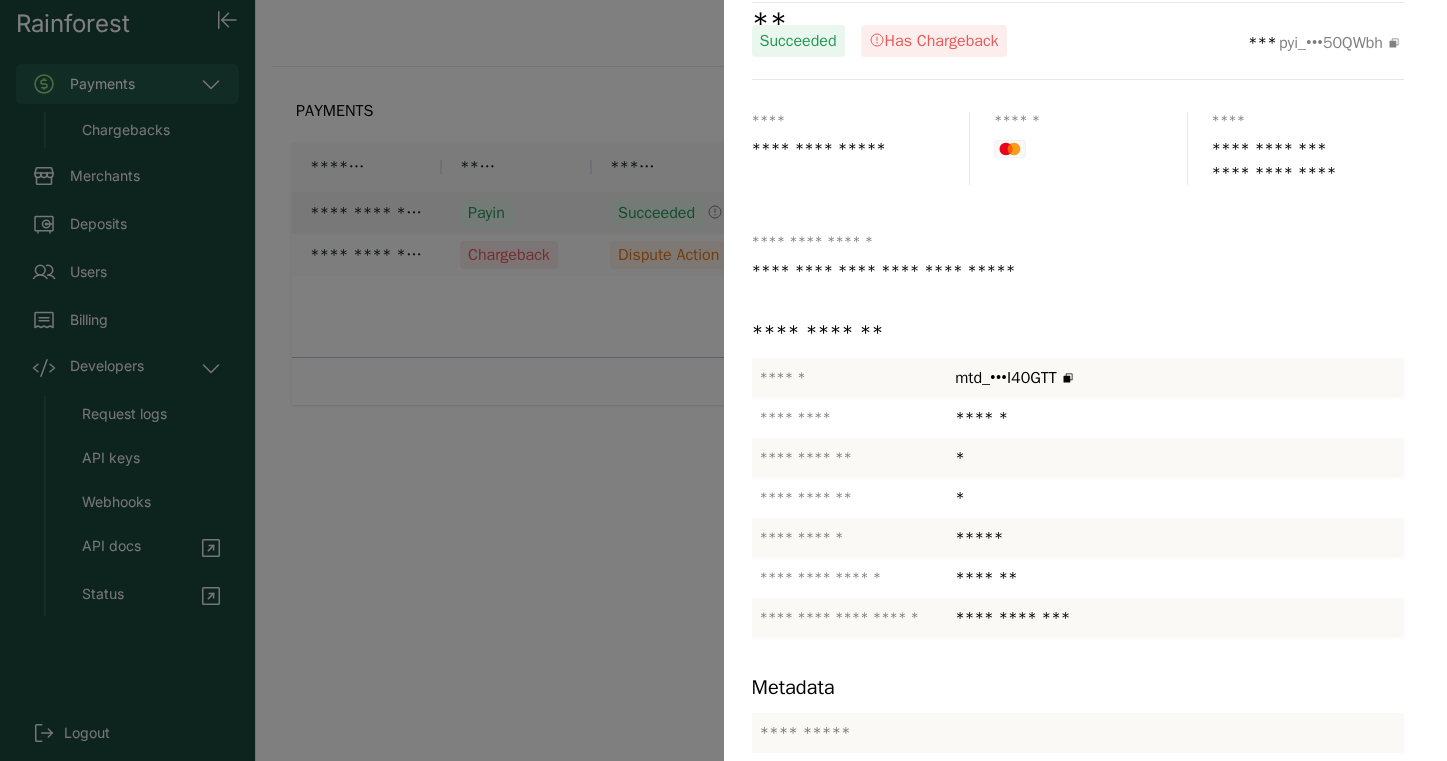 scroll, scrollTop: 129, scrollLeft: 0, axis: vertical 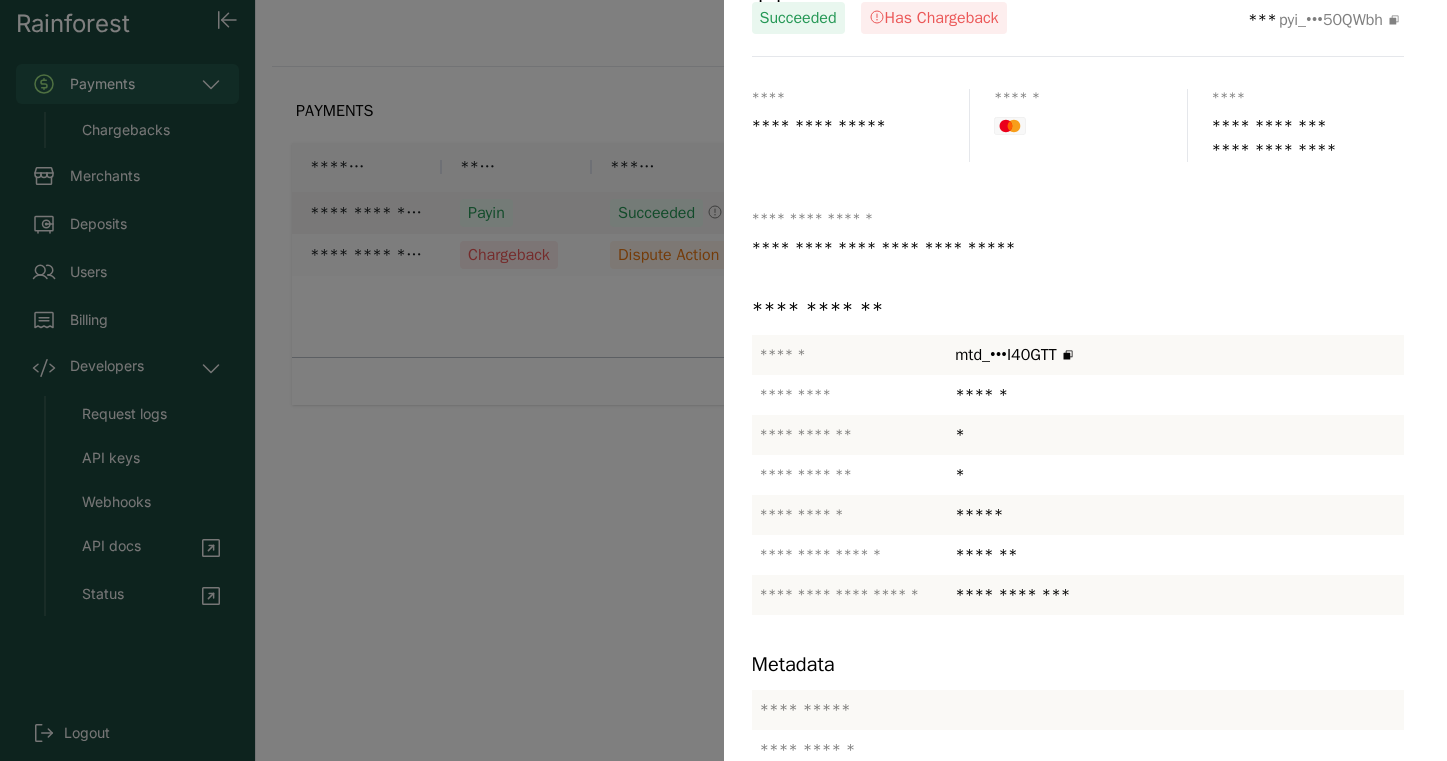 click at bounding box center (1086, 380) 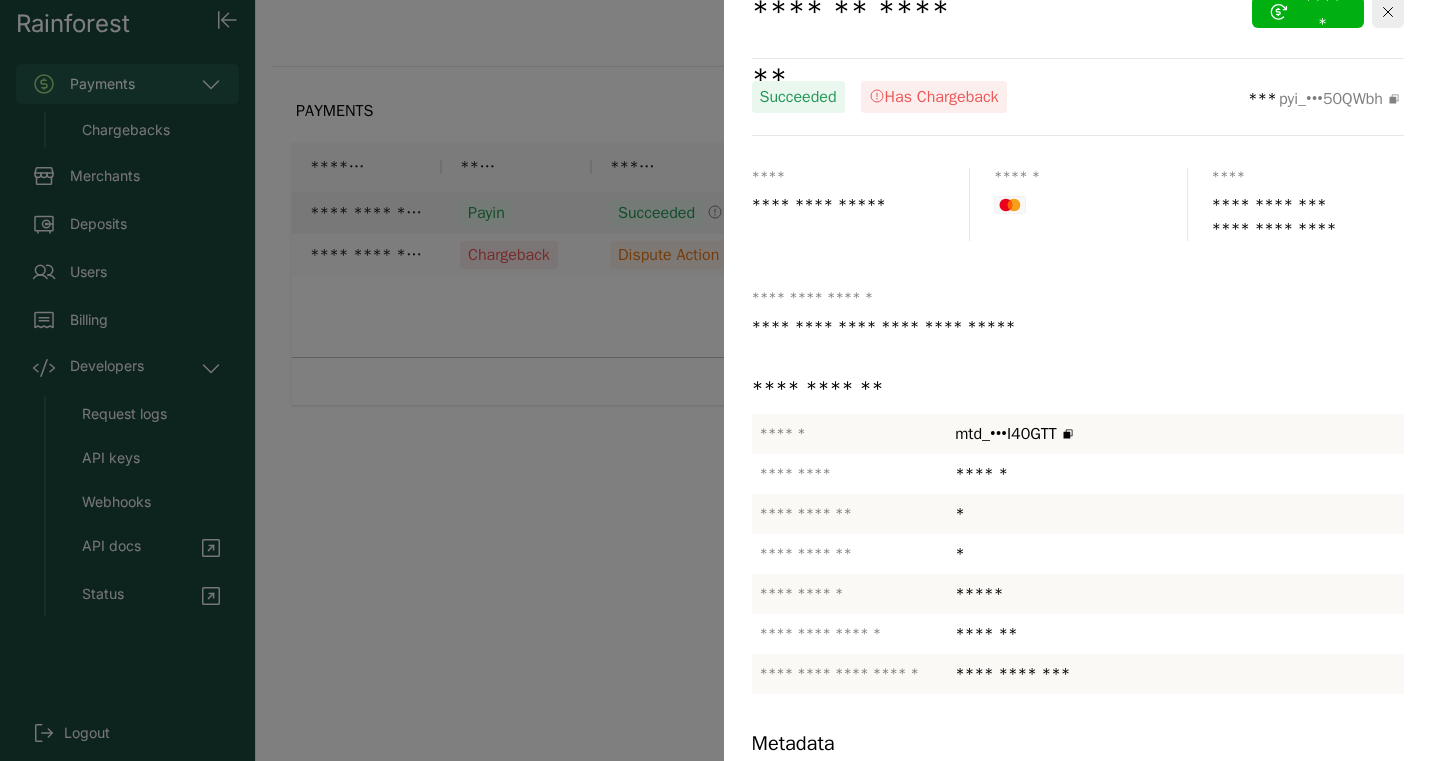 scroll, scrollTop: 0, scrollLeft: 0, axis: both 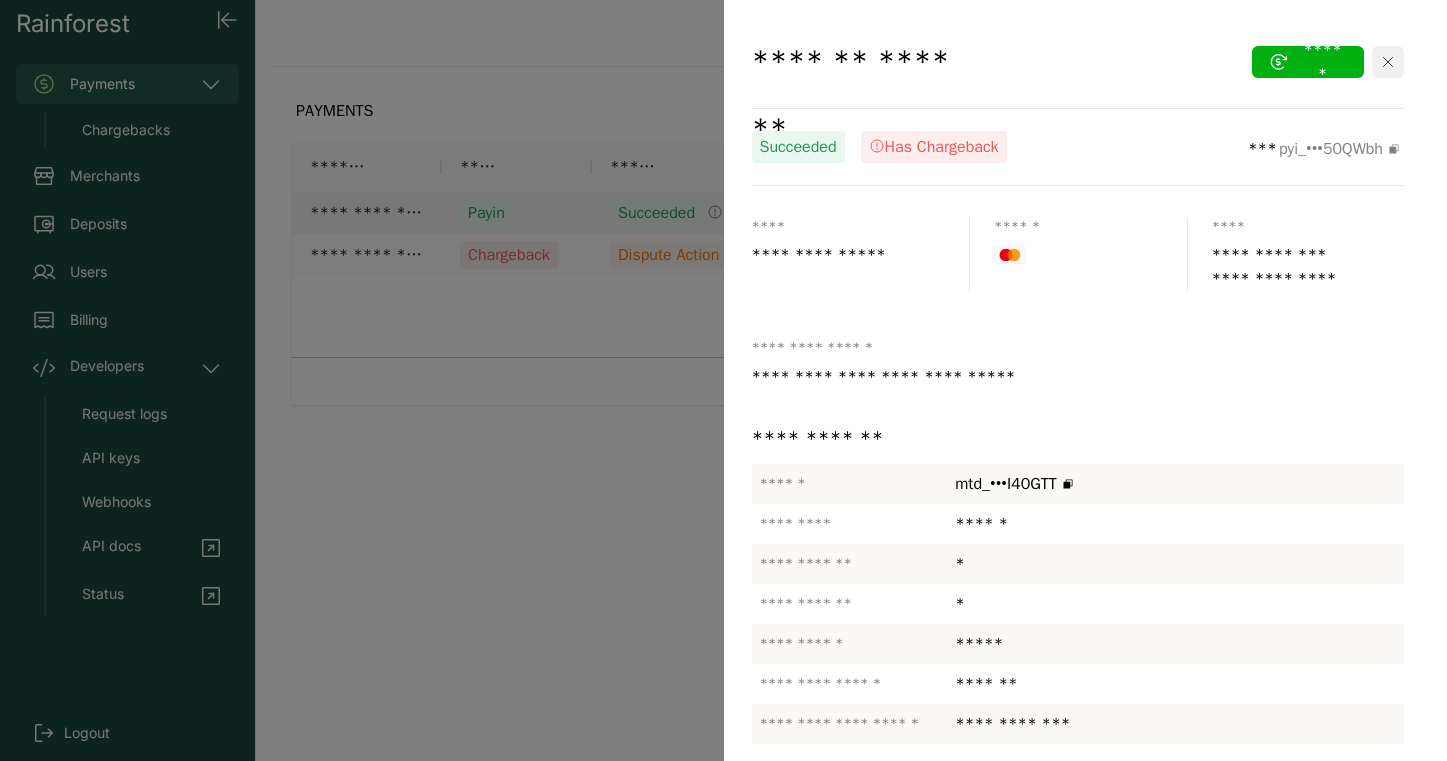 click 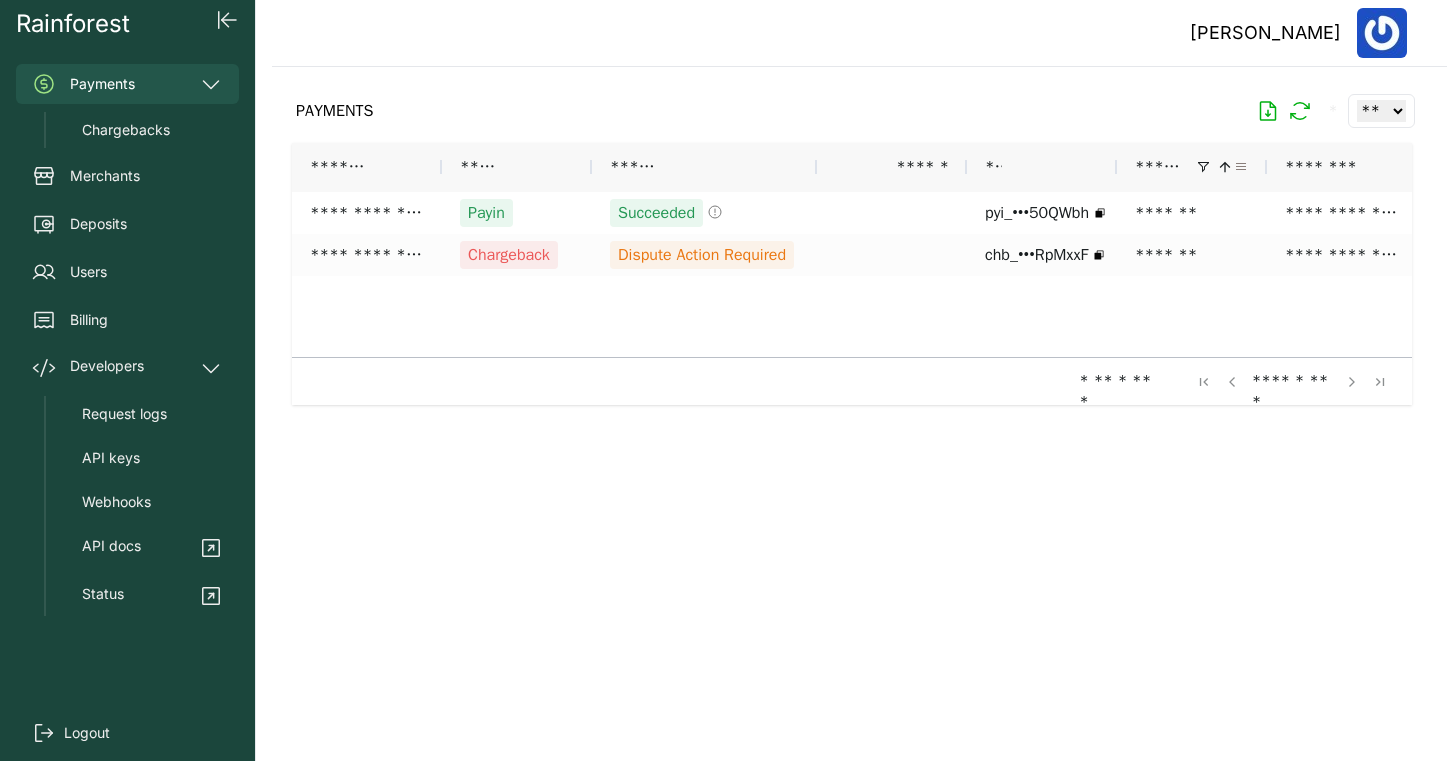 click at bounding box center [1241, 167] 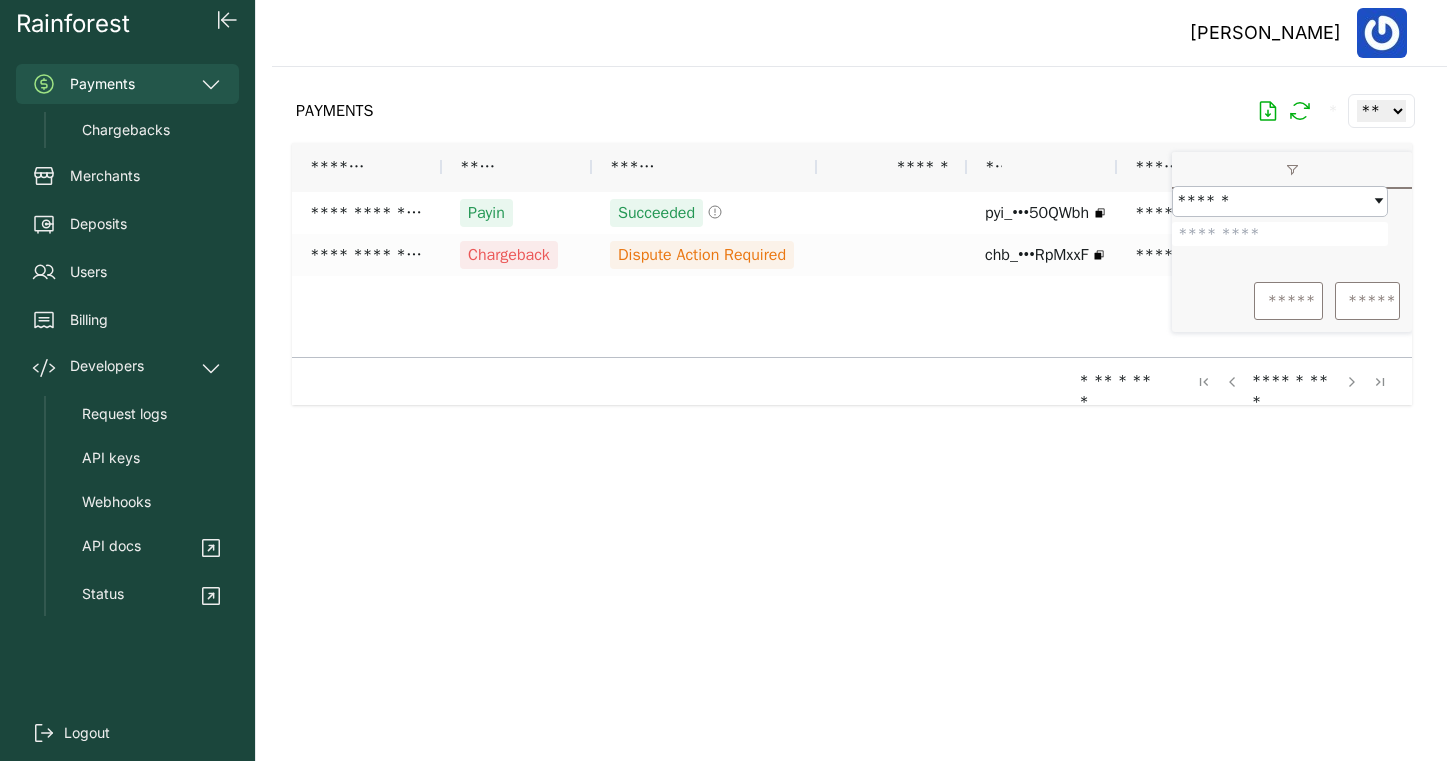 drag, startPoint x: 1254, startPoint y: 249, endPoint x: 1187, endPoint y: 241, distance: 67.47592 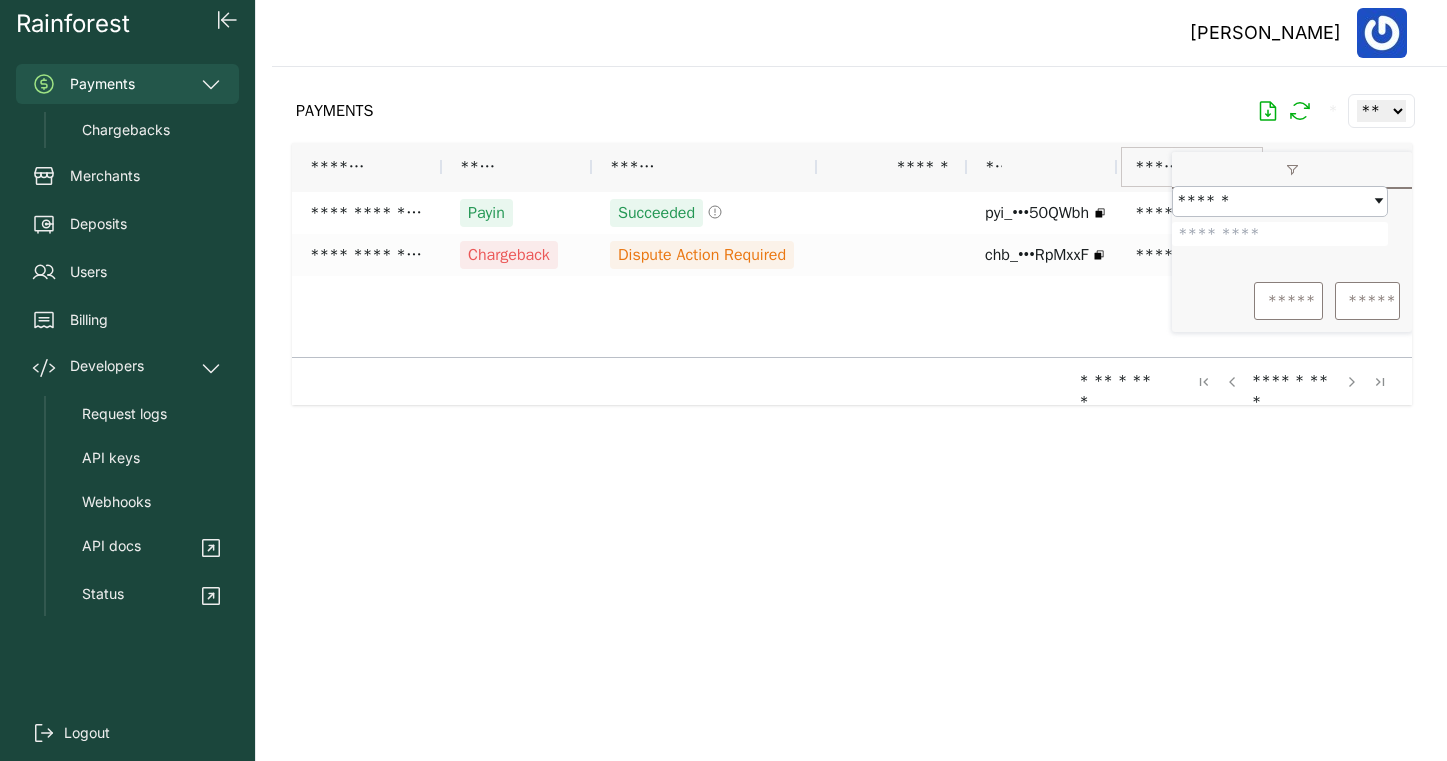 type on "*******" 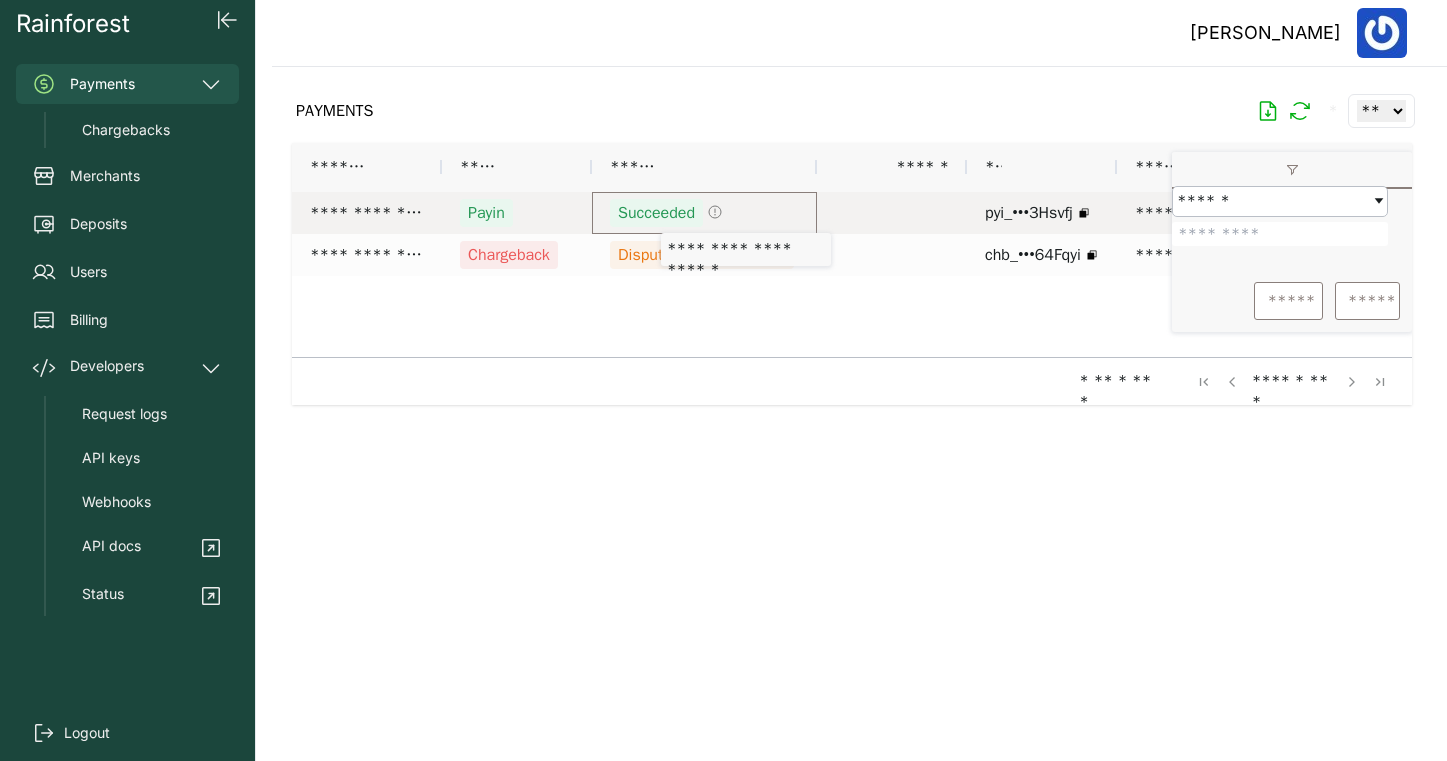 click on "Succeeded" at bounding box center [656, 213] 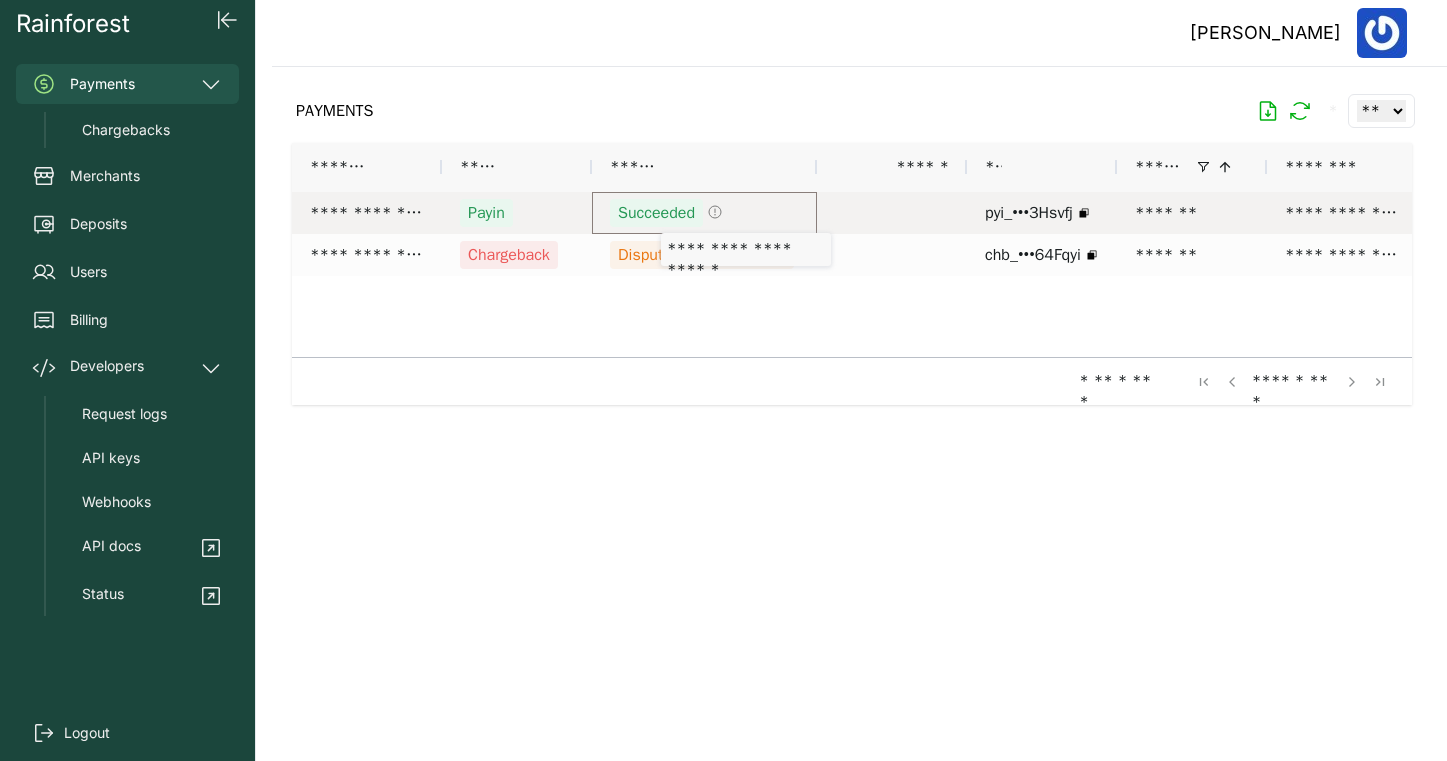 click on "Succeeded" at bounding box center [656, 213] 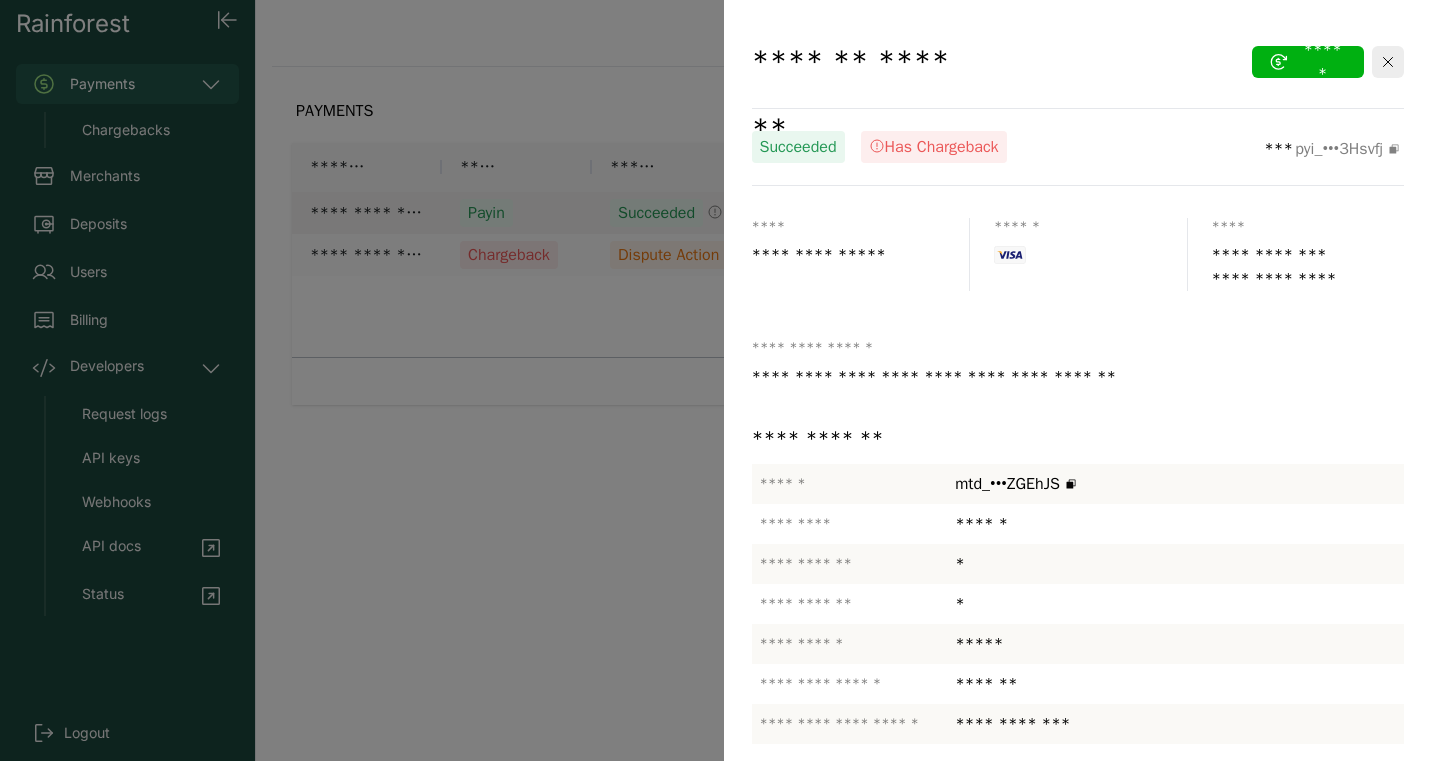 click on "**********" 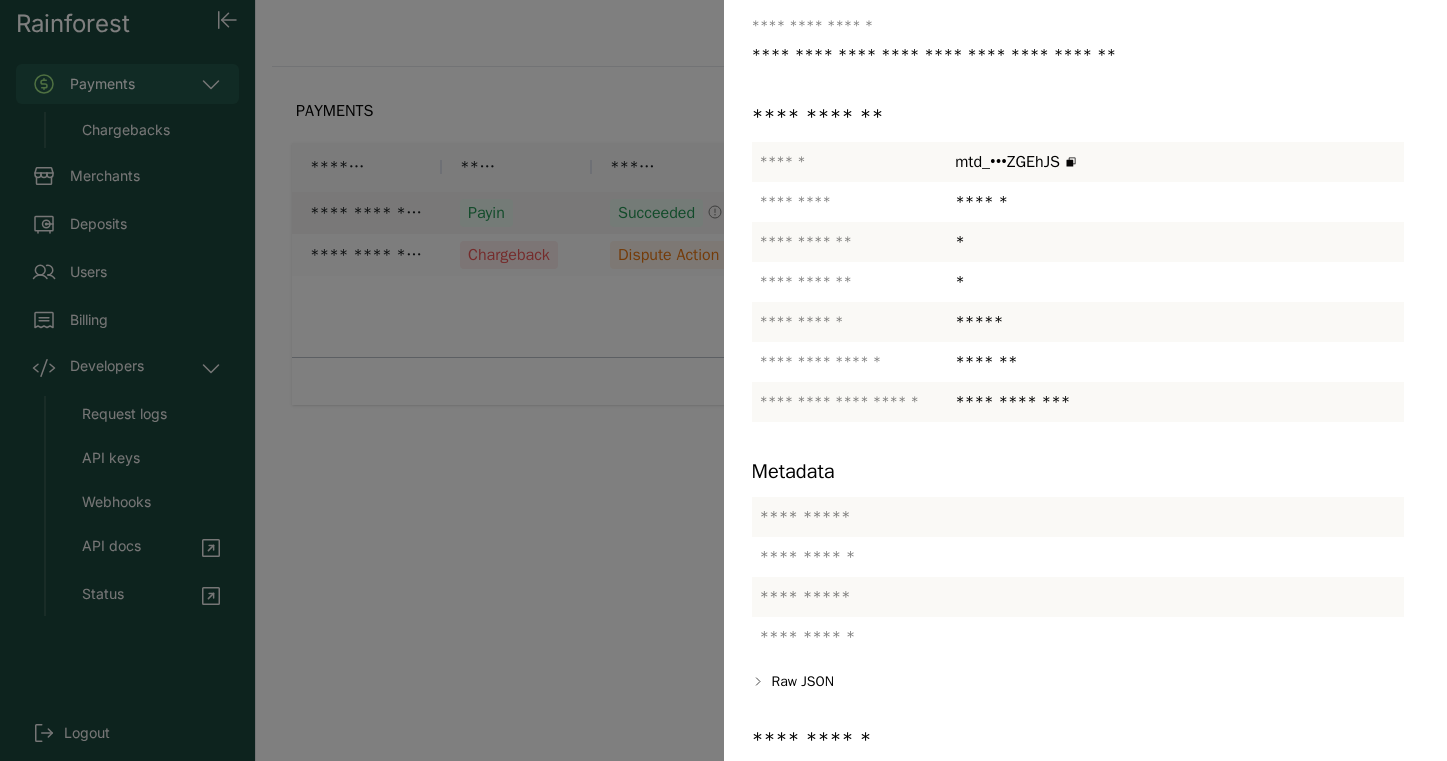 scroll, scrollTop: 357, scrollLeft: 0, axis: vertical 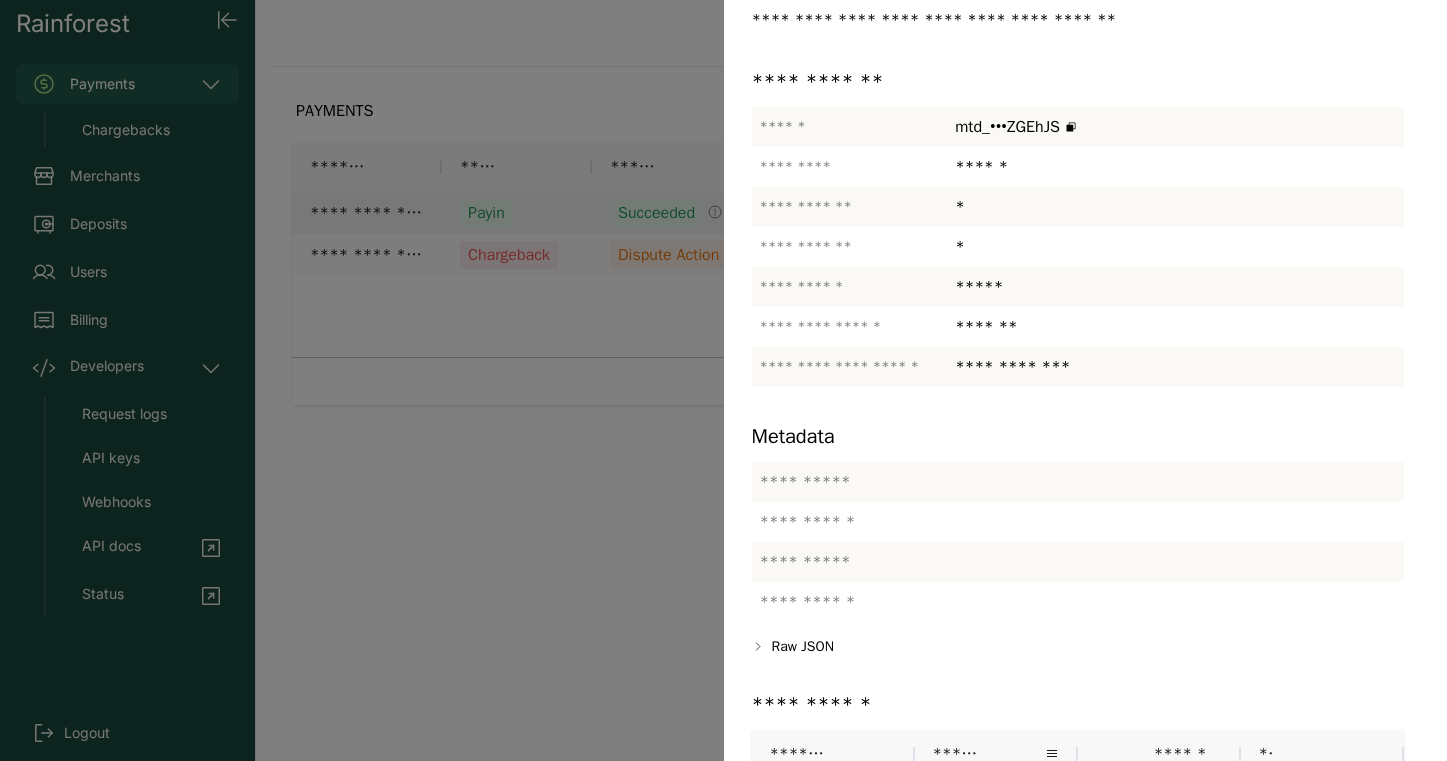 click on "******" at bounding box center [956, 754] 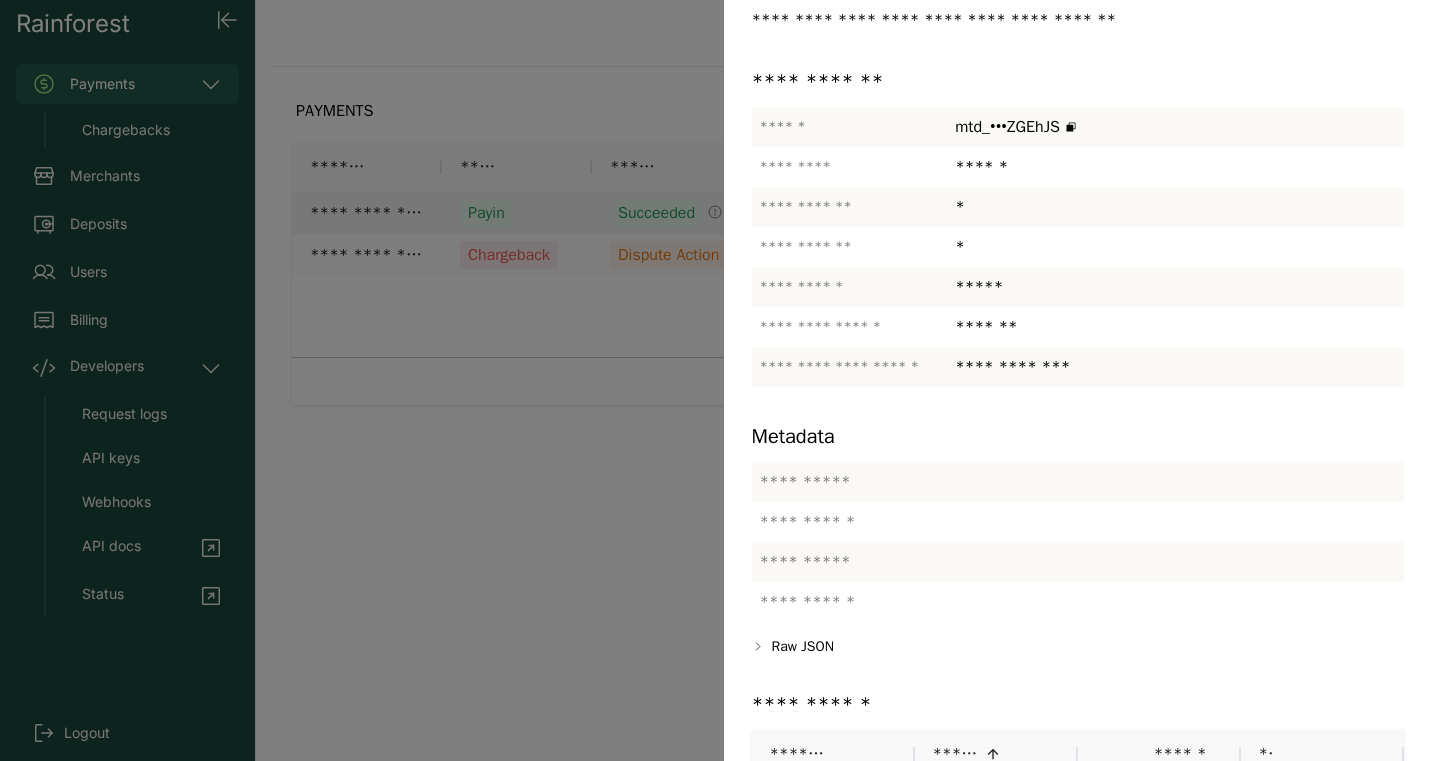 click at bounding box center (1086, 380) 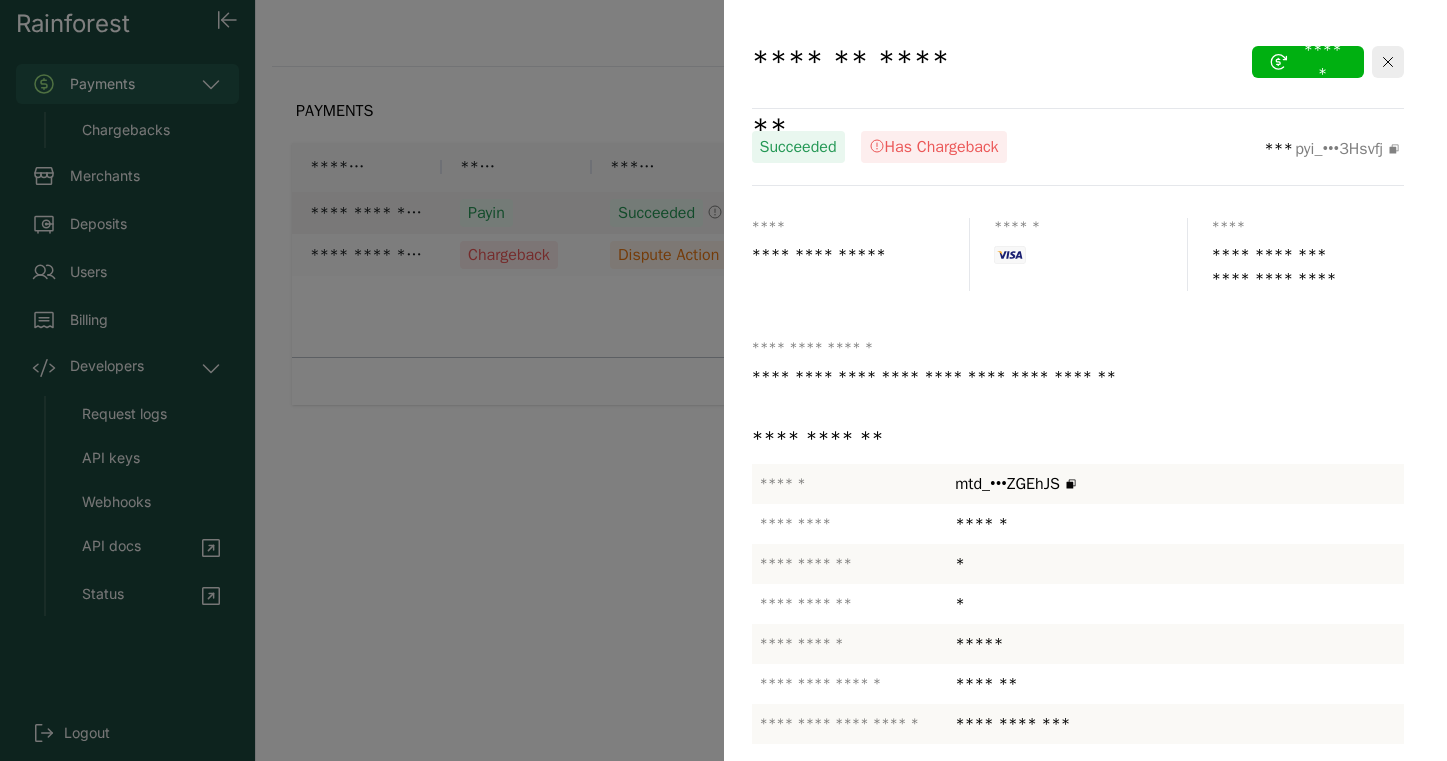 scroll, scrollTop: 357, scrollLeft: 0, axis: vertical 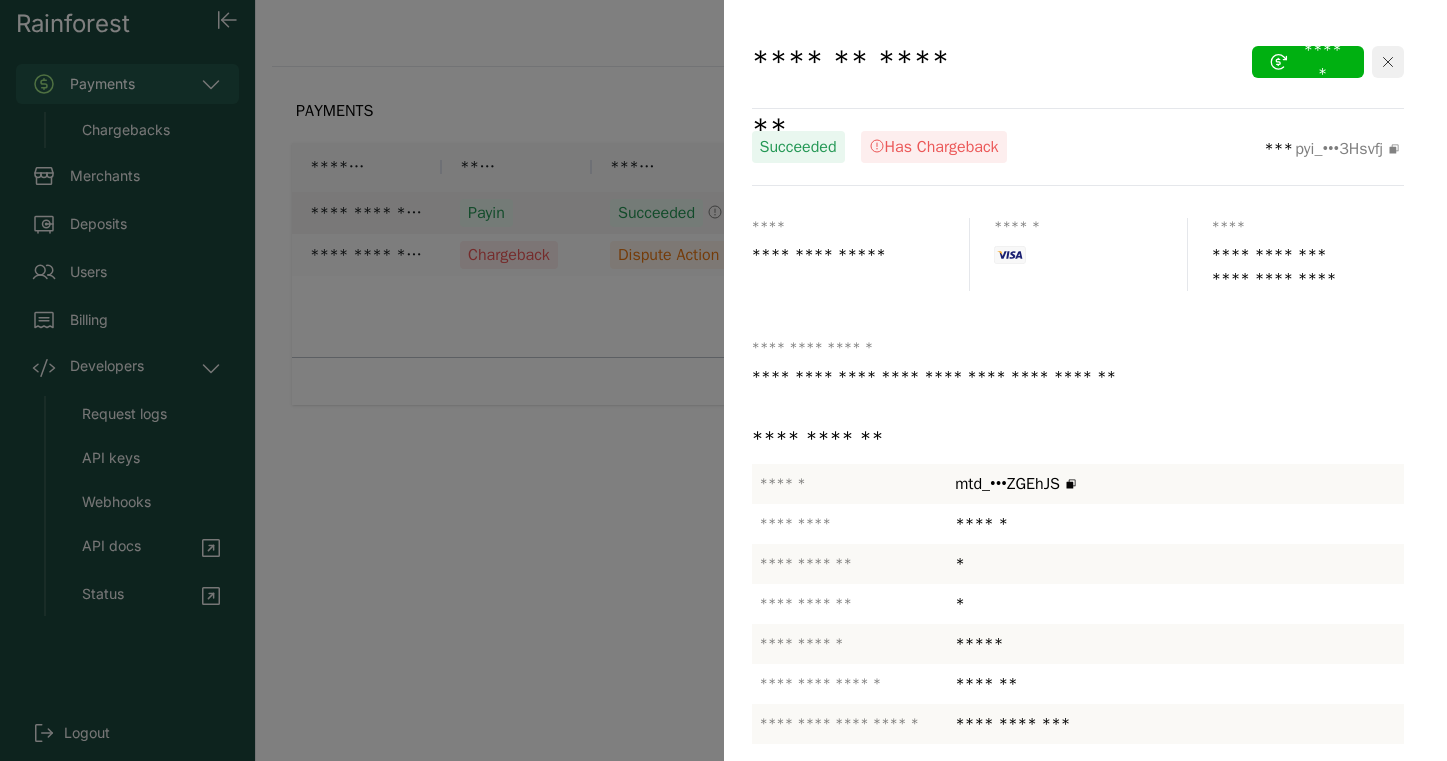 click 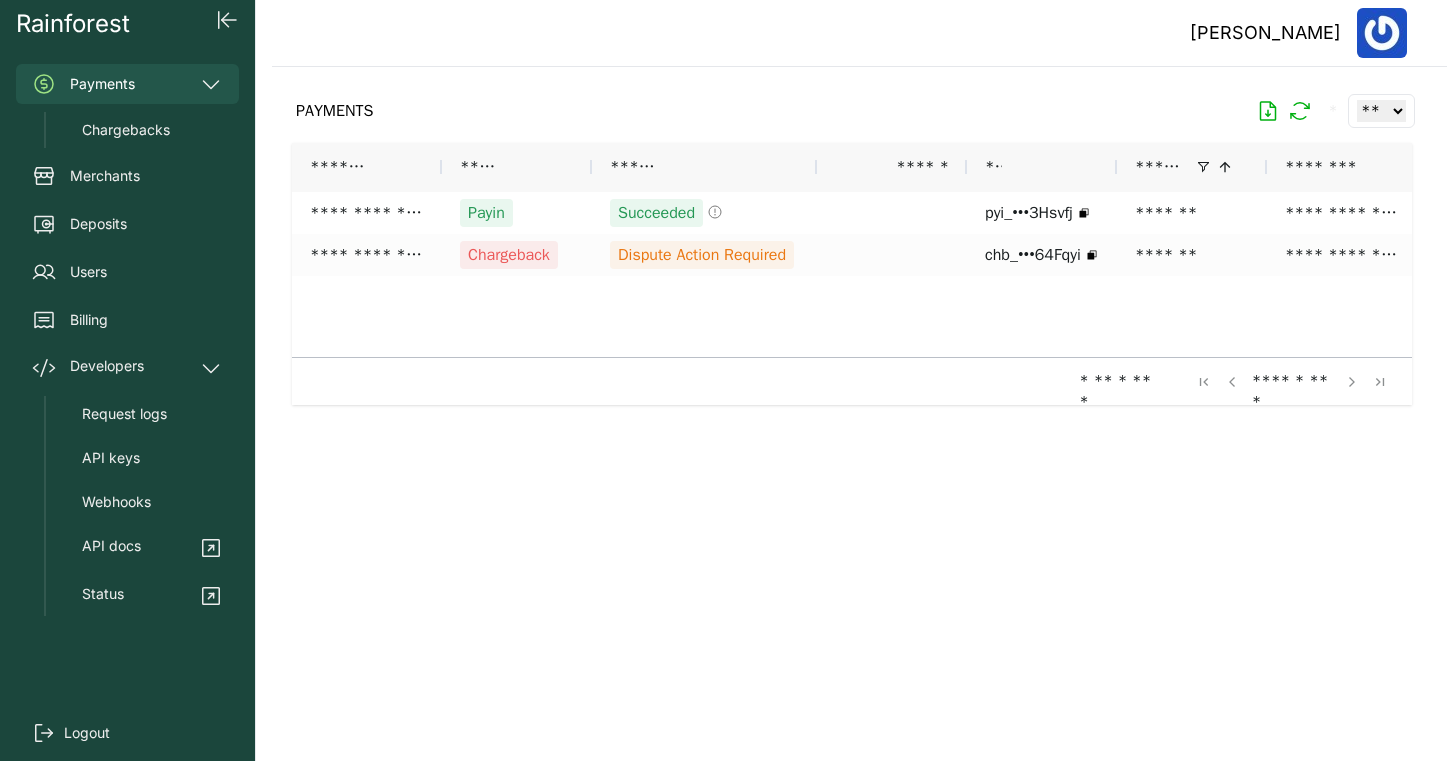 click on "[PERSON_NAME]" 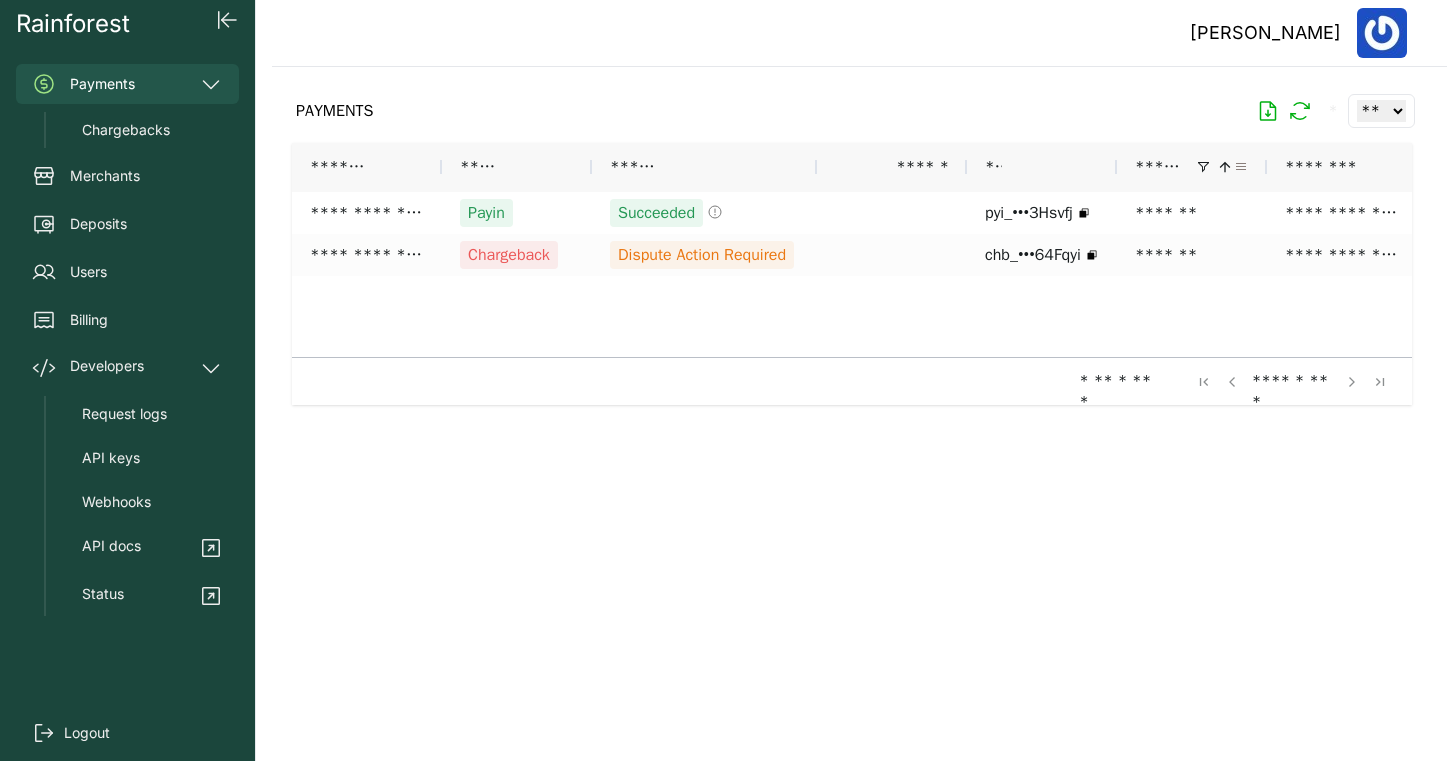 click at bounding box center [1241, 167] 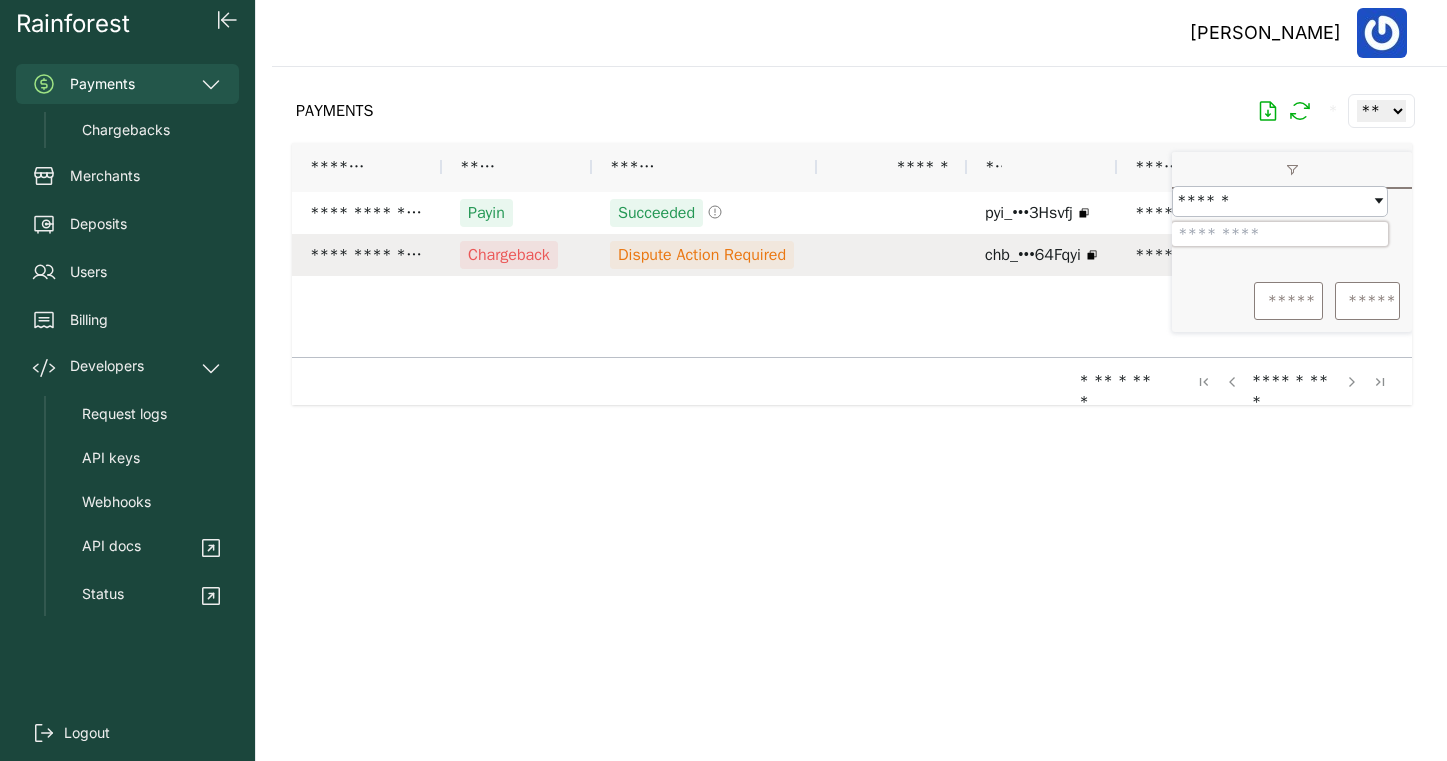 drag, startPoint x: 1261, startPoint y: 255, endPoint x: 1167, endPoint y: 272, distance: 95.524864 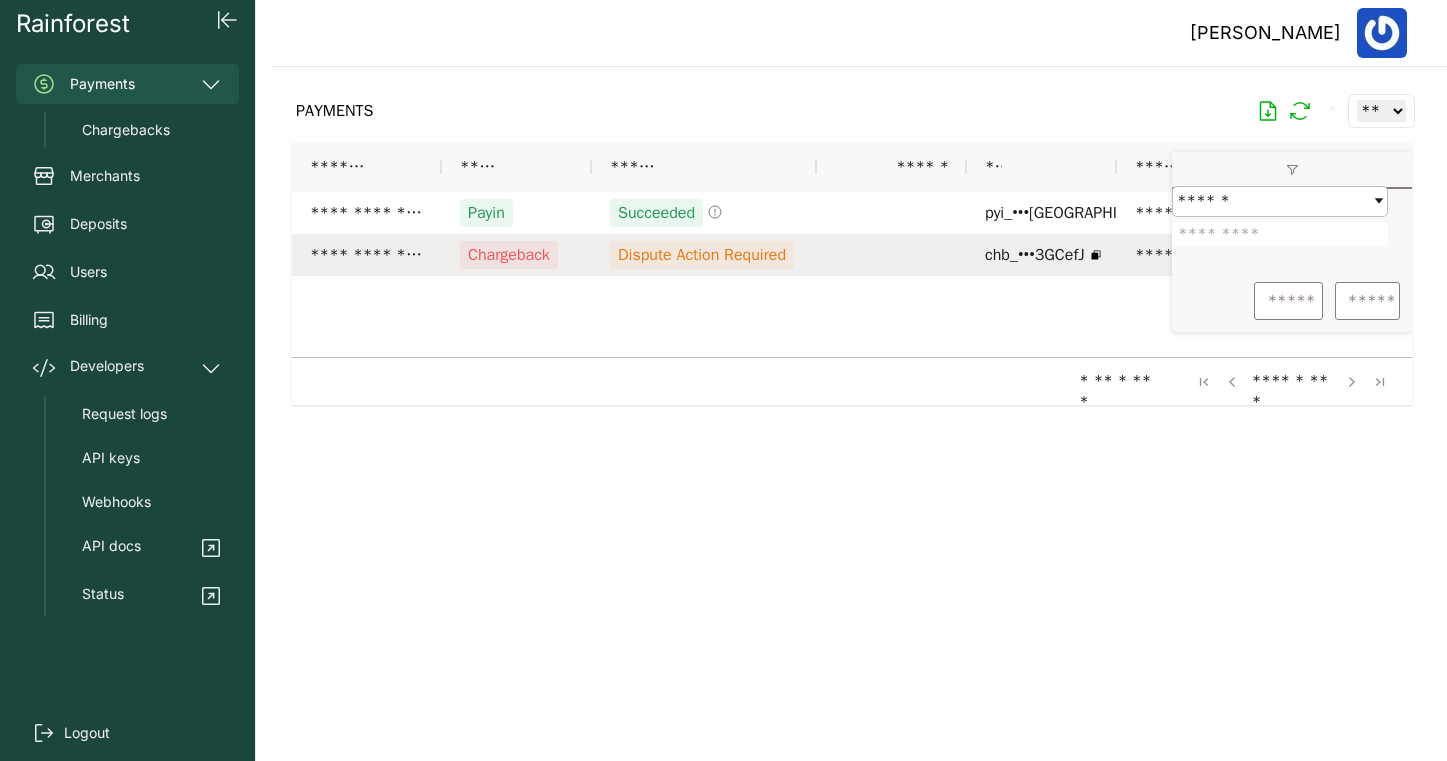 click on "Dispute Action Required" at bounding box center (702, 255) 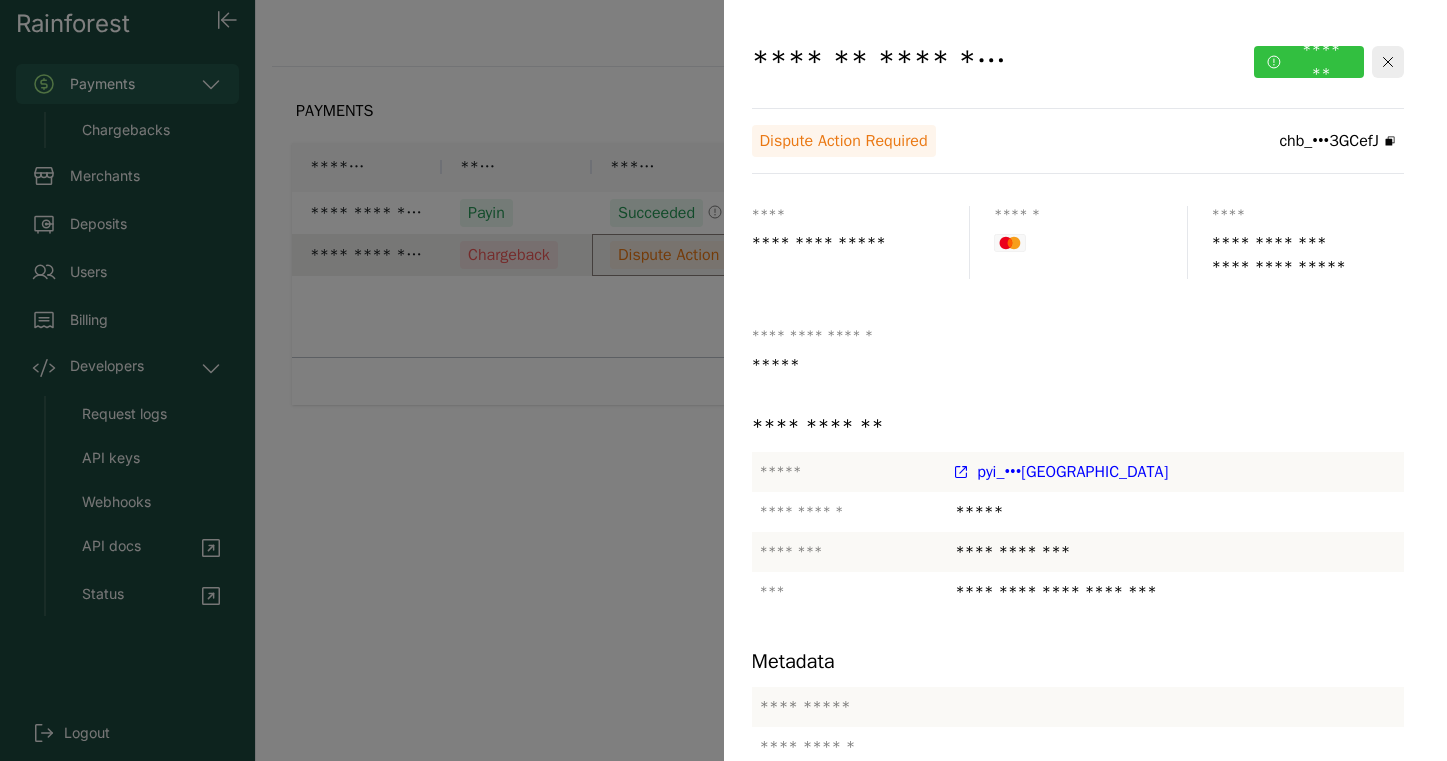 click on "*******" 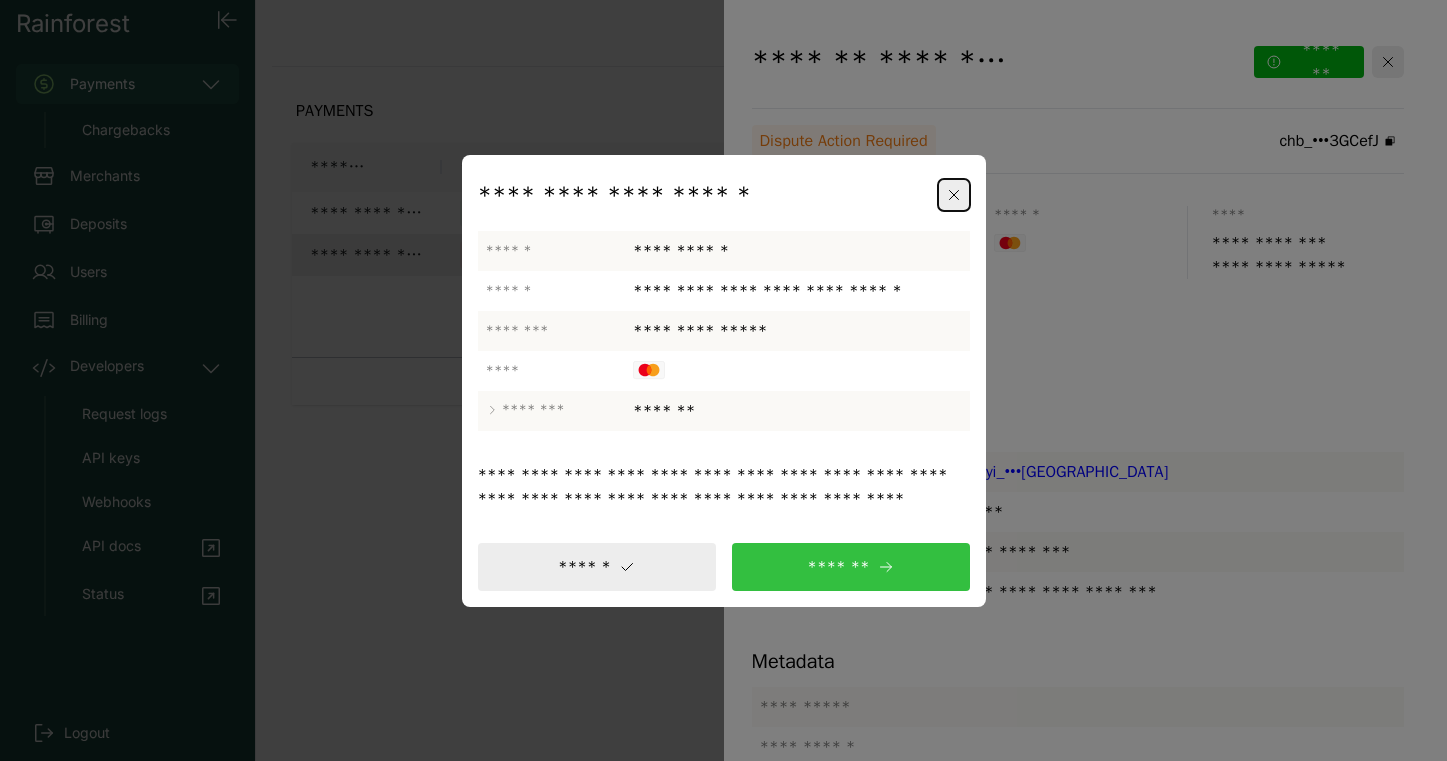 click on "*******" at bounding box center [851, 567] 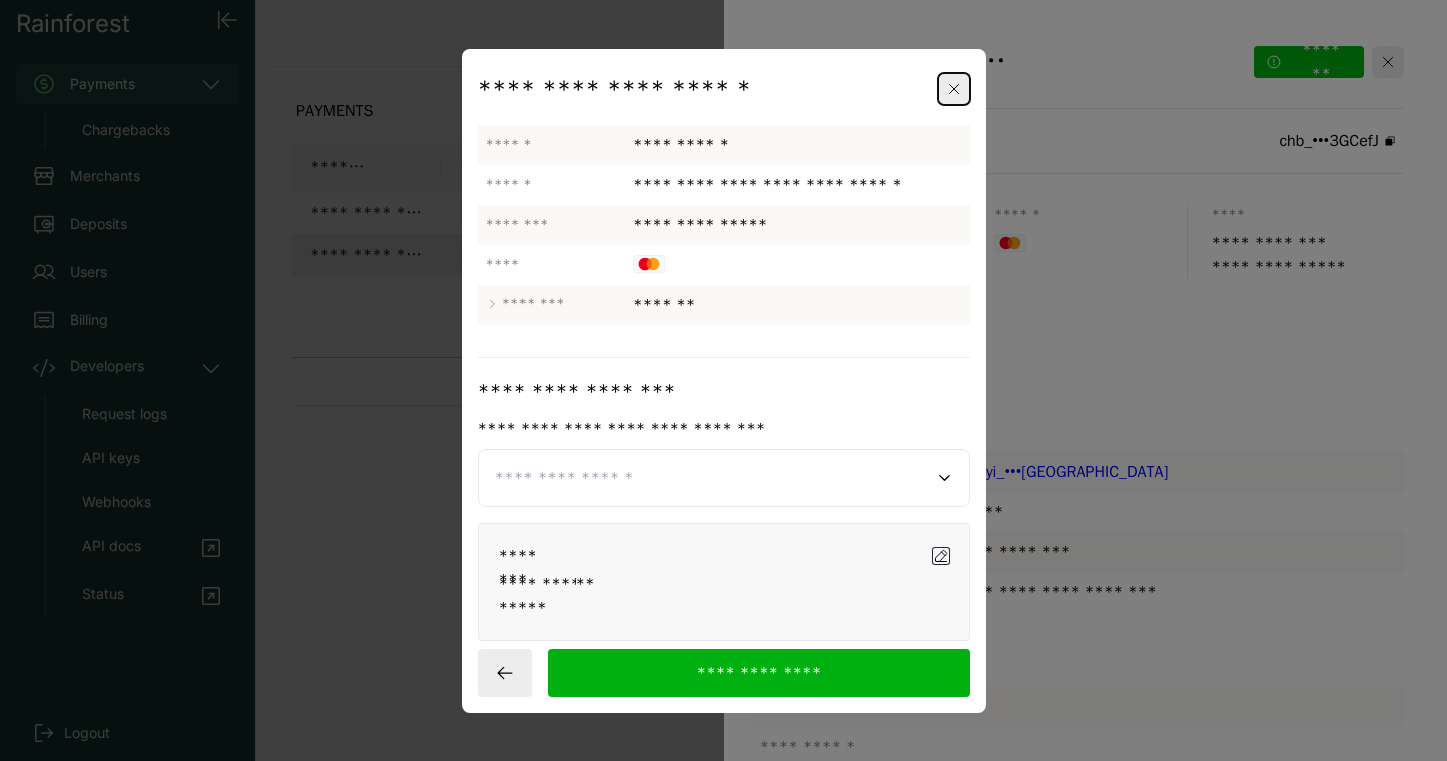 click 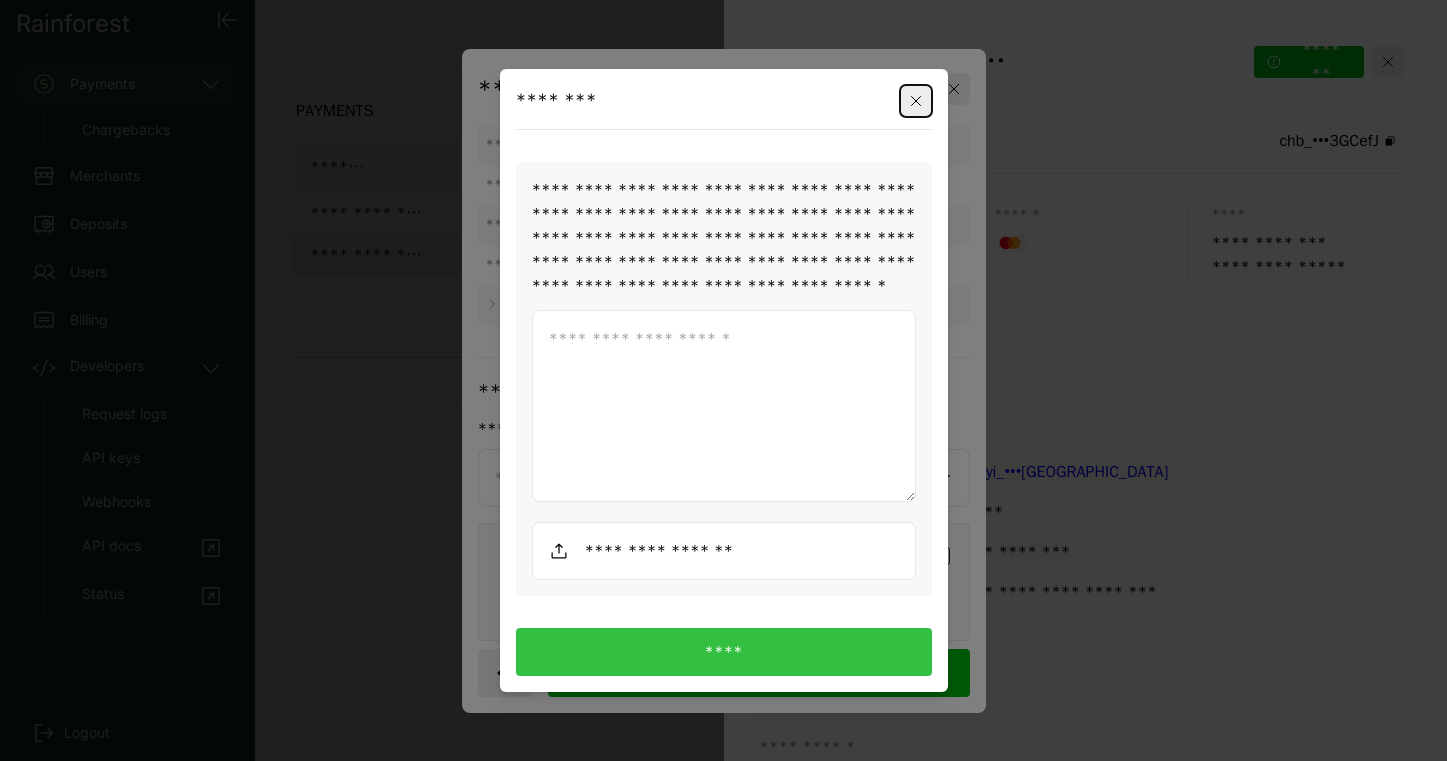 click at bounding box center (724, 406) 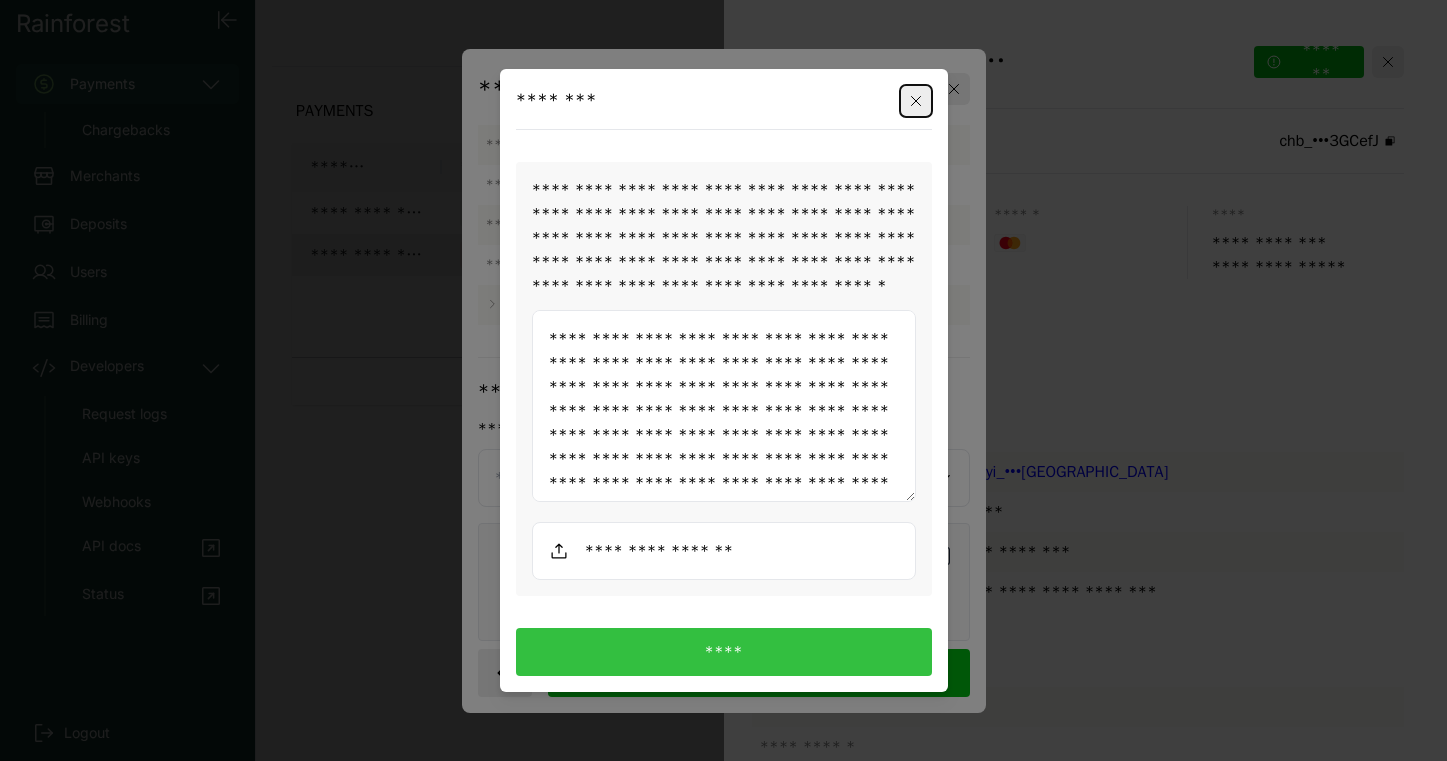 scroll, scrollTop: 540, scrollLeft: 0, axis: vertical 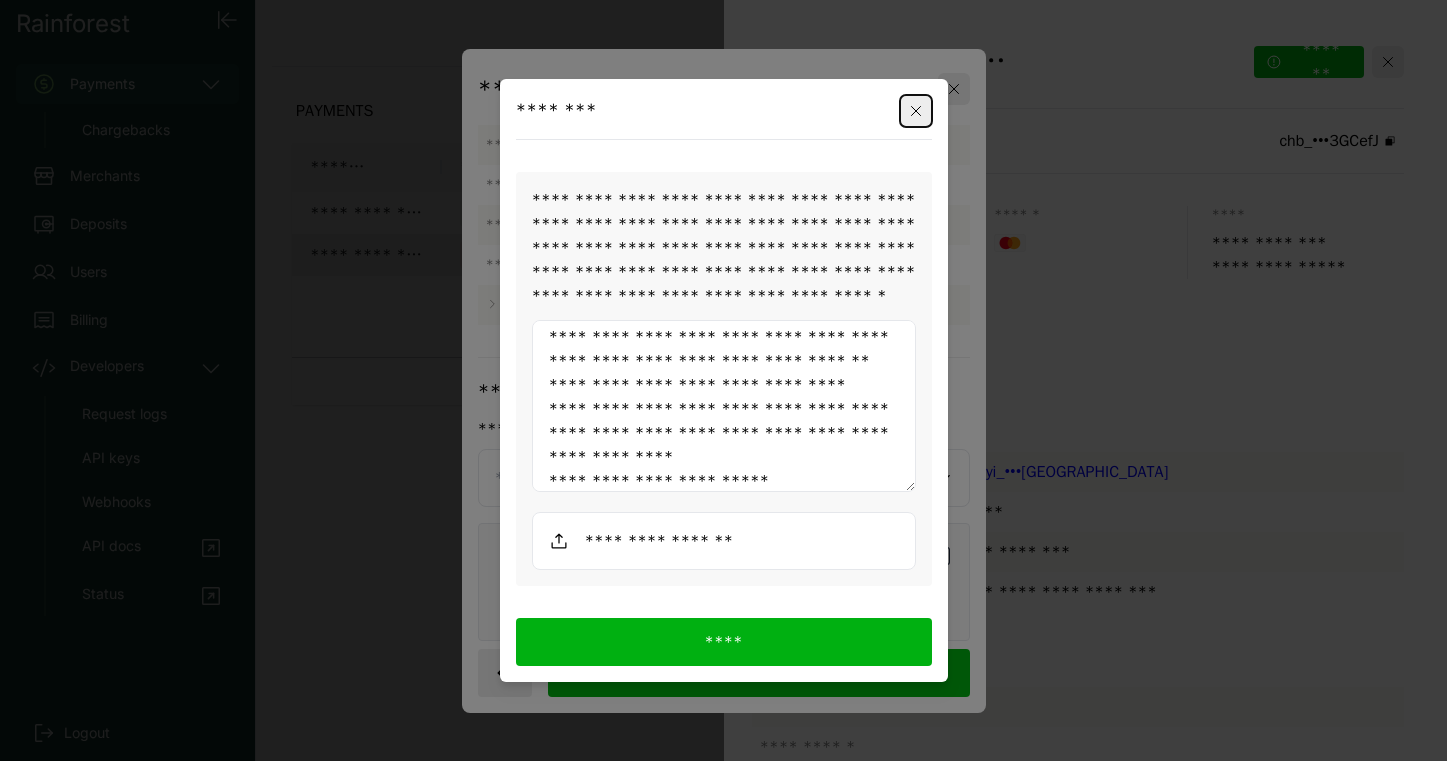type on "**********" 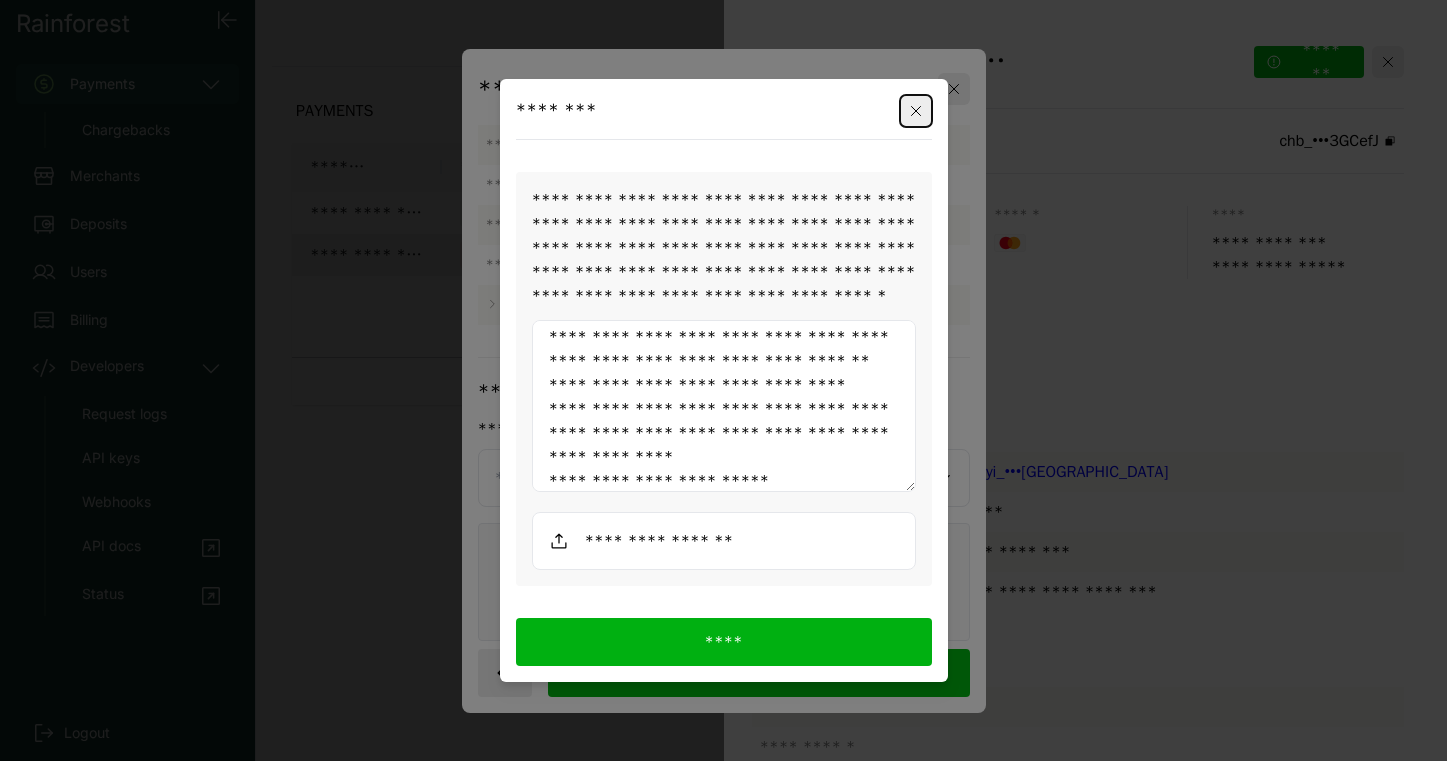 scroll, scrollTop: 612, scrollLeft: 0, axis: vertical 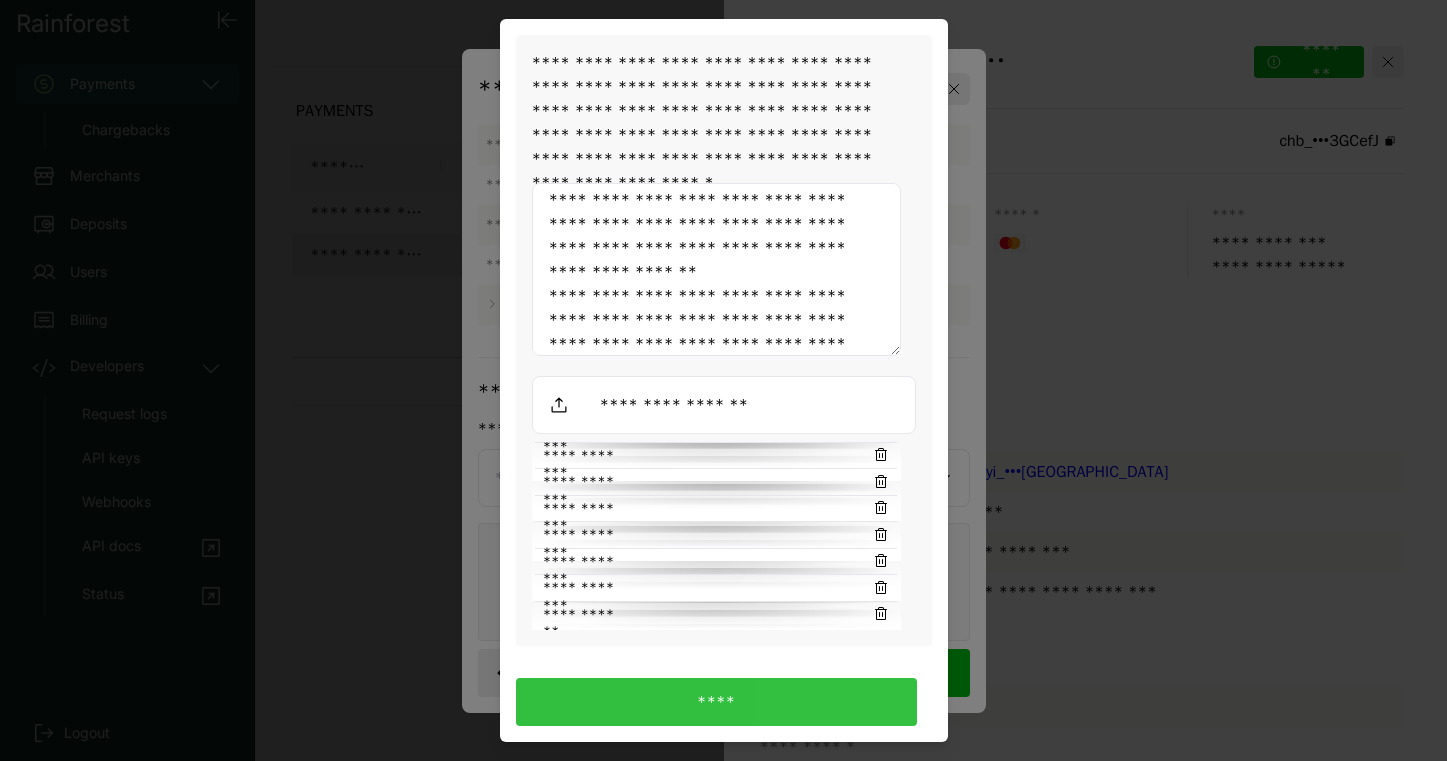 click on "****" at bounding box center [716, 702] 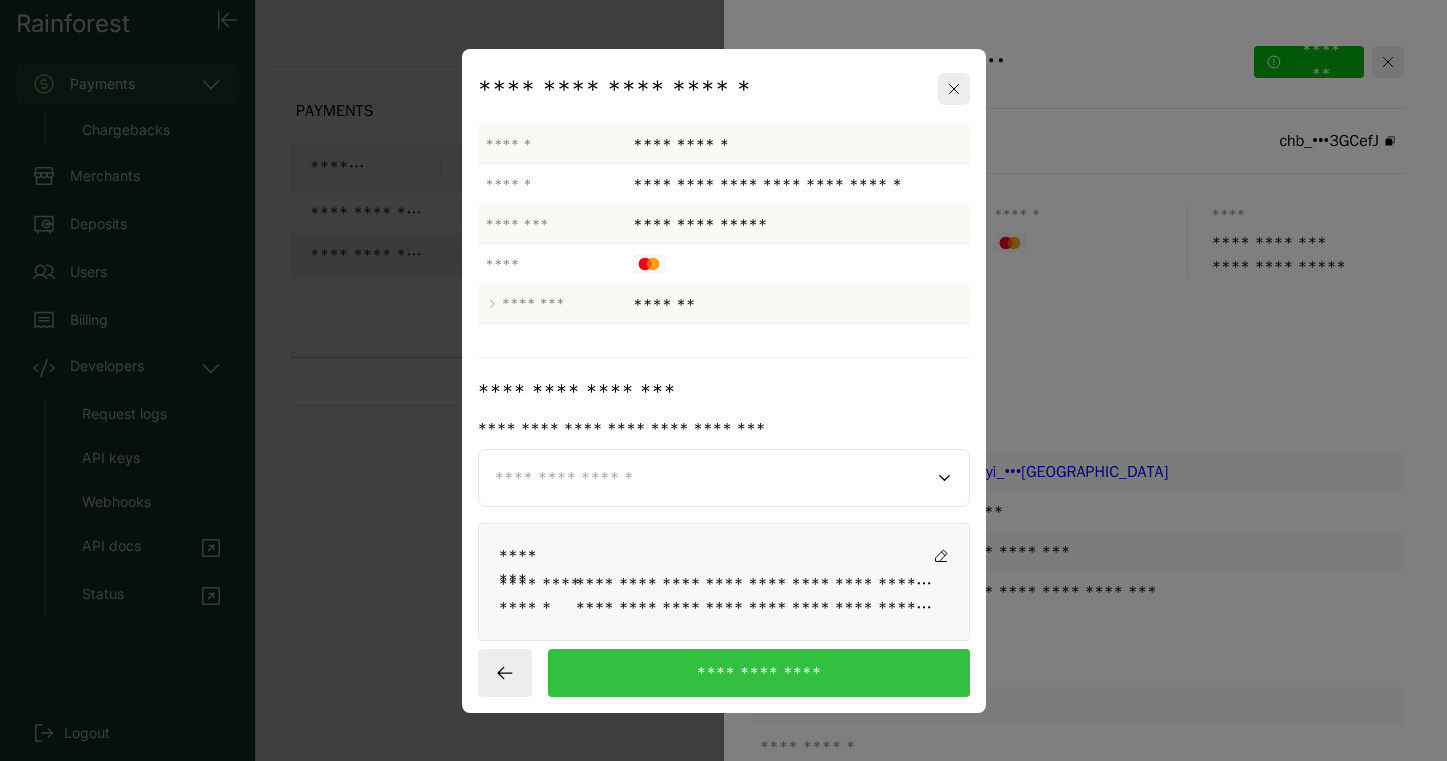 click on "**********" at bounding box center (758, 673) 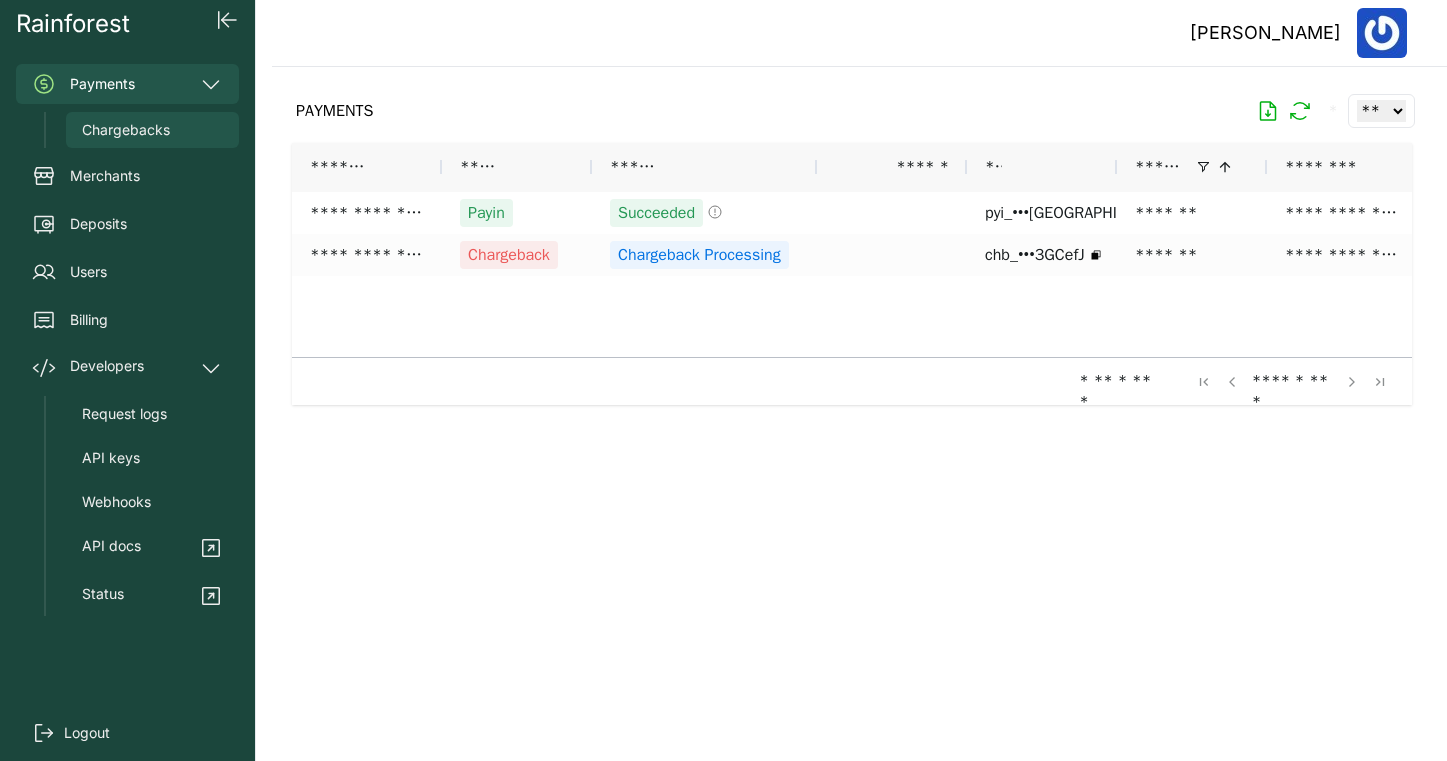 click on "Chargebacks" at bounding box center [126, 130] 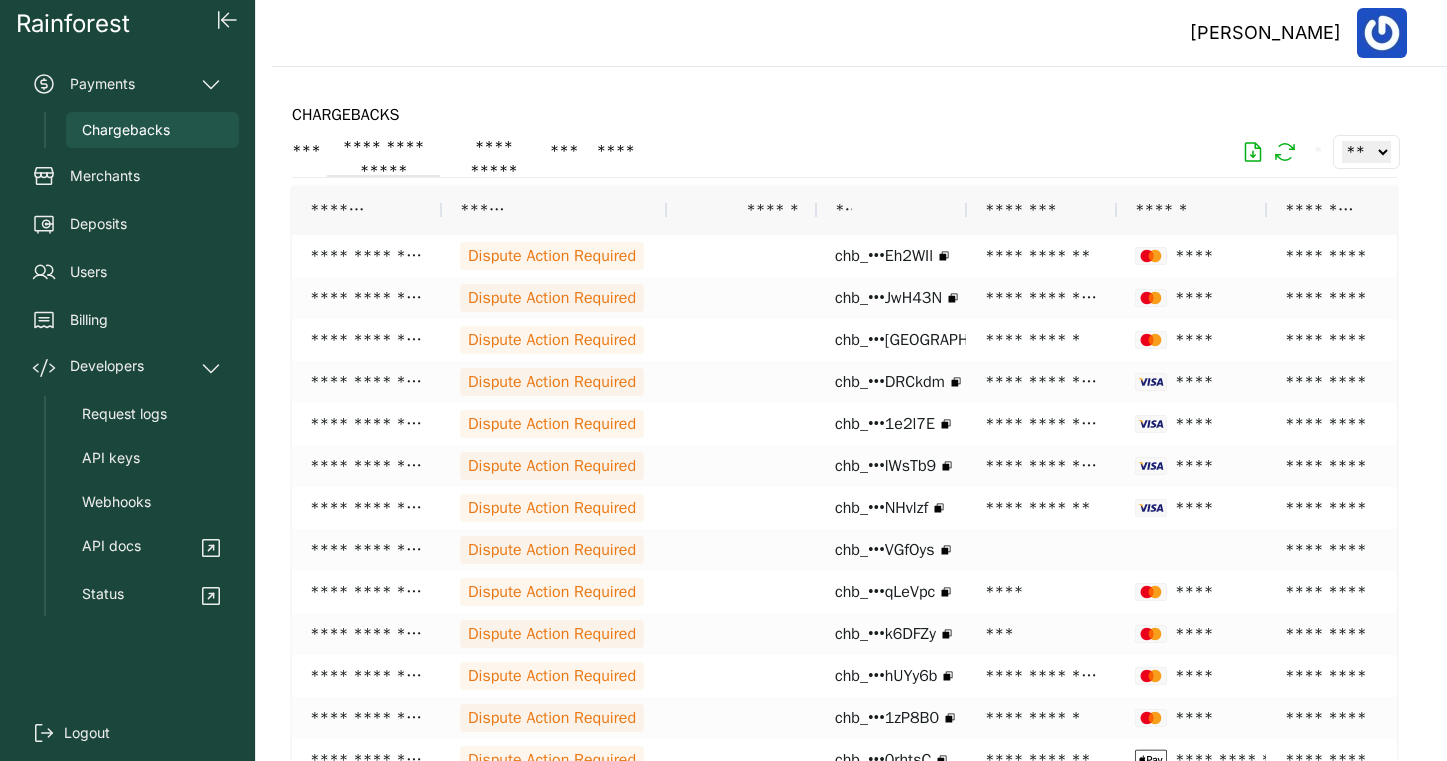 click on "**********" 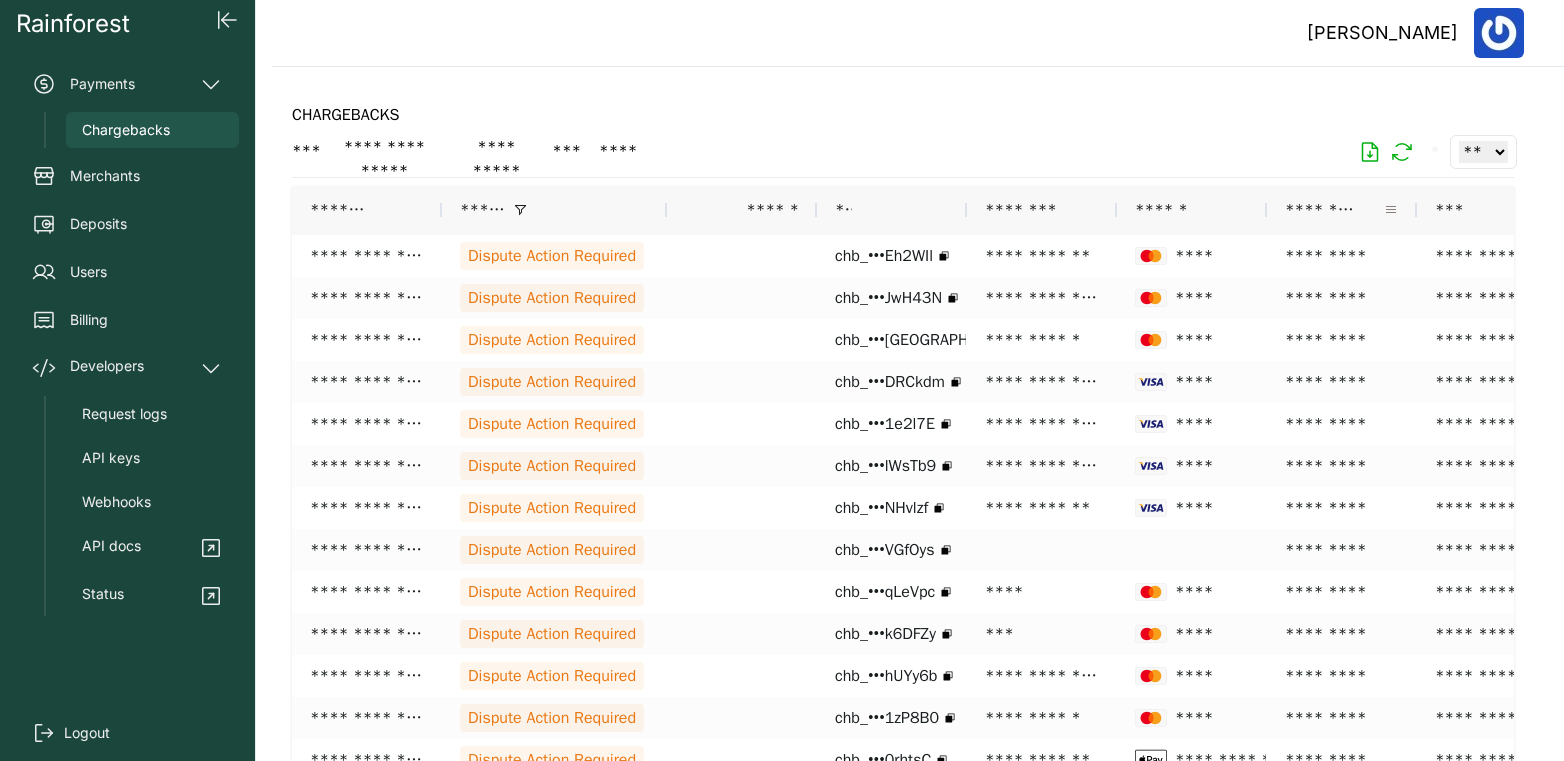 click at bounding box center (1391, 210) 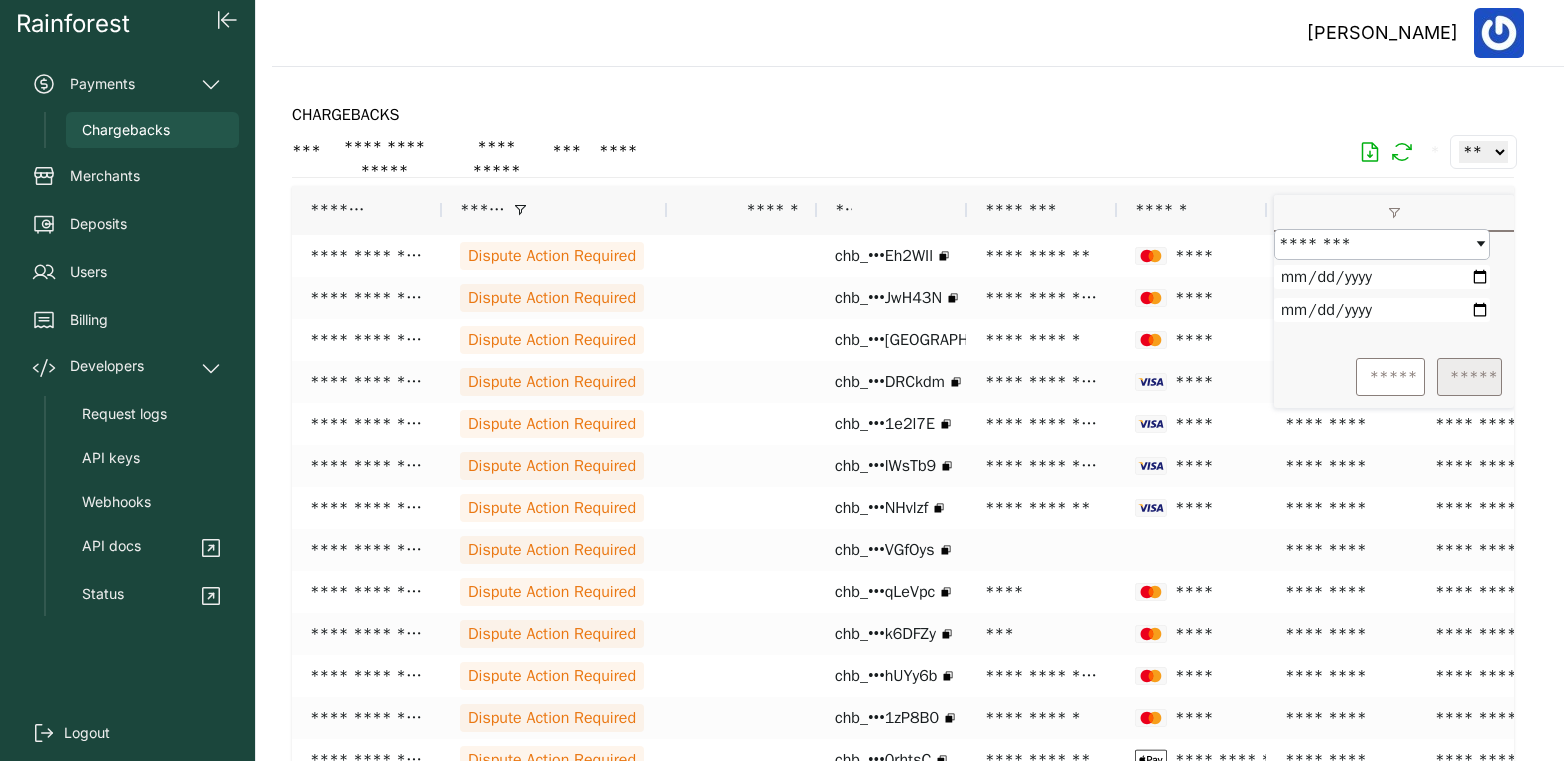 click on "*****" at bounding box center (1469, 377) 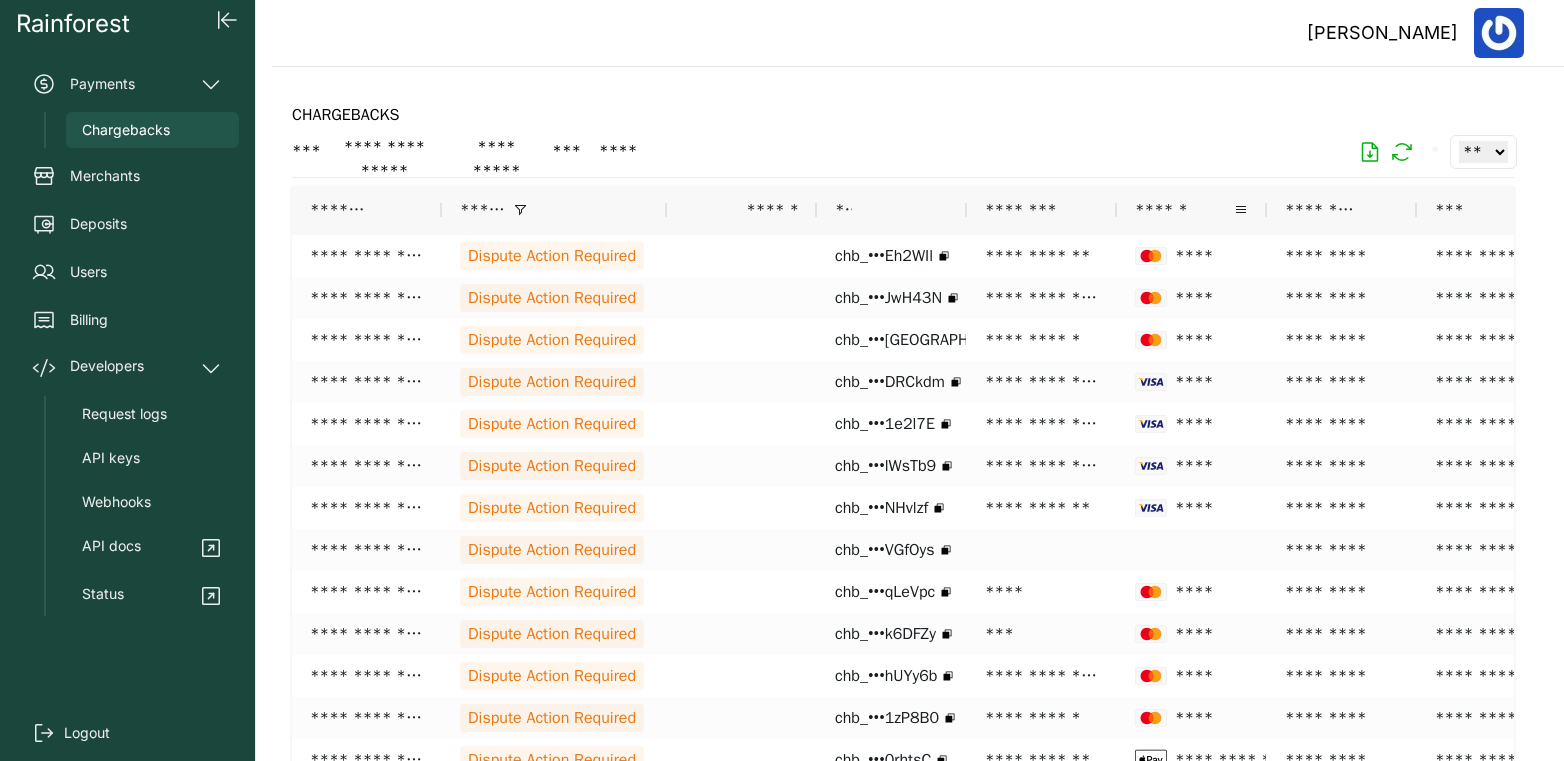 click on "******" at bounding box center (1184, 210) 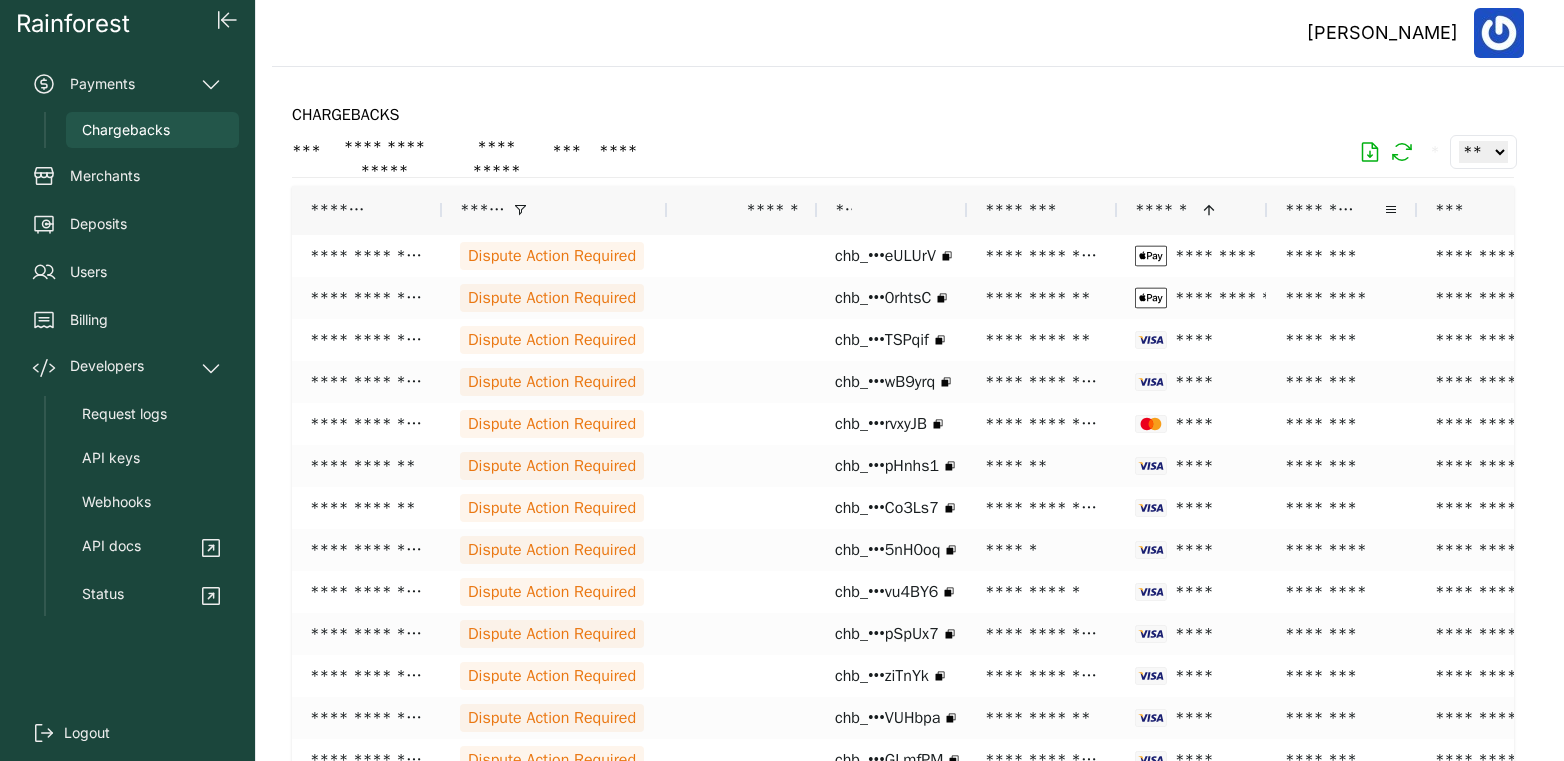 click on "********" at bounding box center [1320, 210] 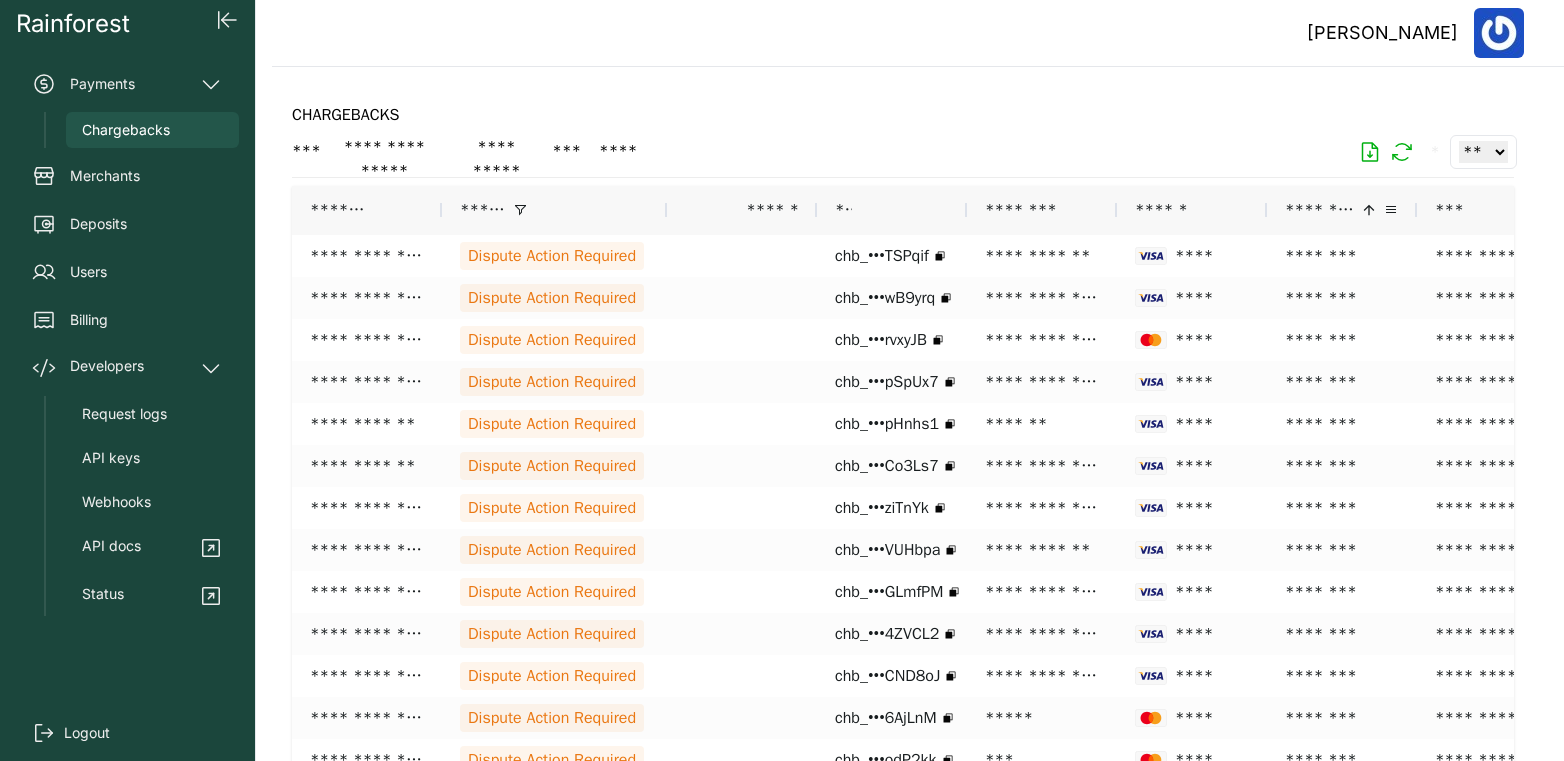 click on "********" at bounding box center [1320, 210] 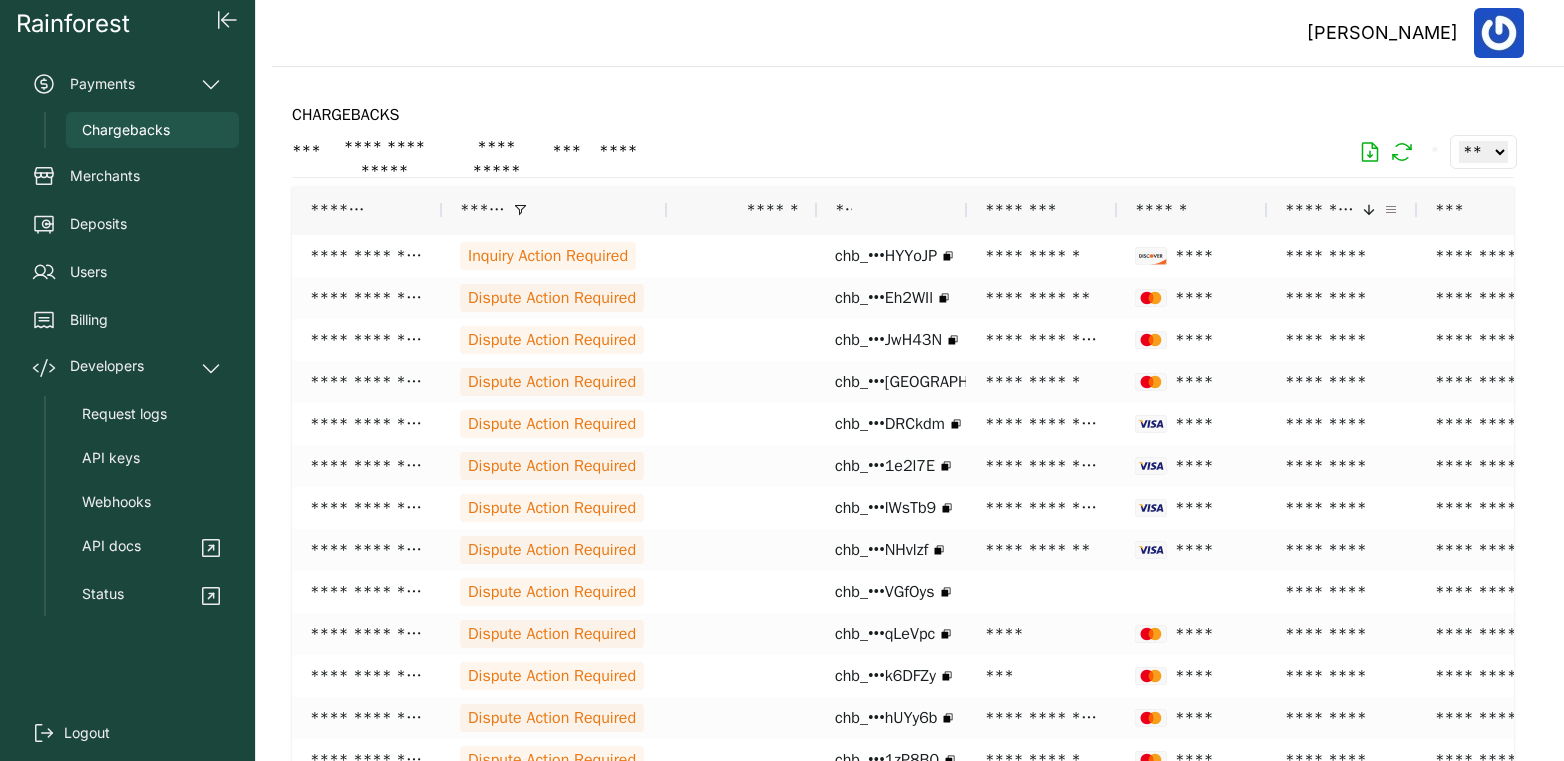 click at bounding box center [1391, 210] 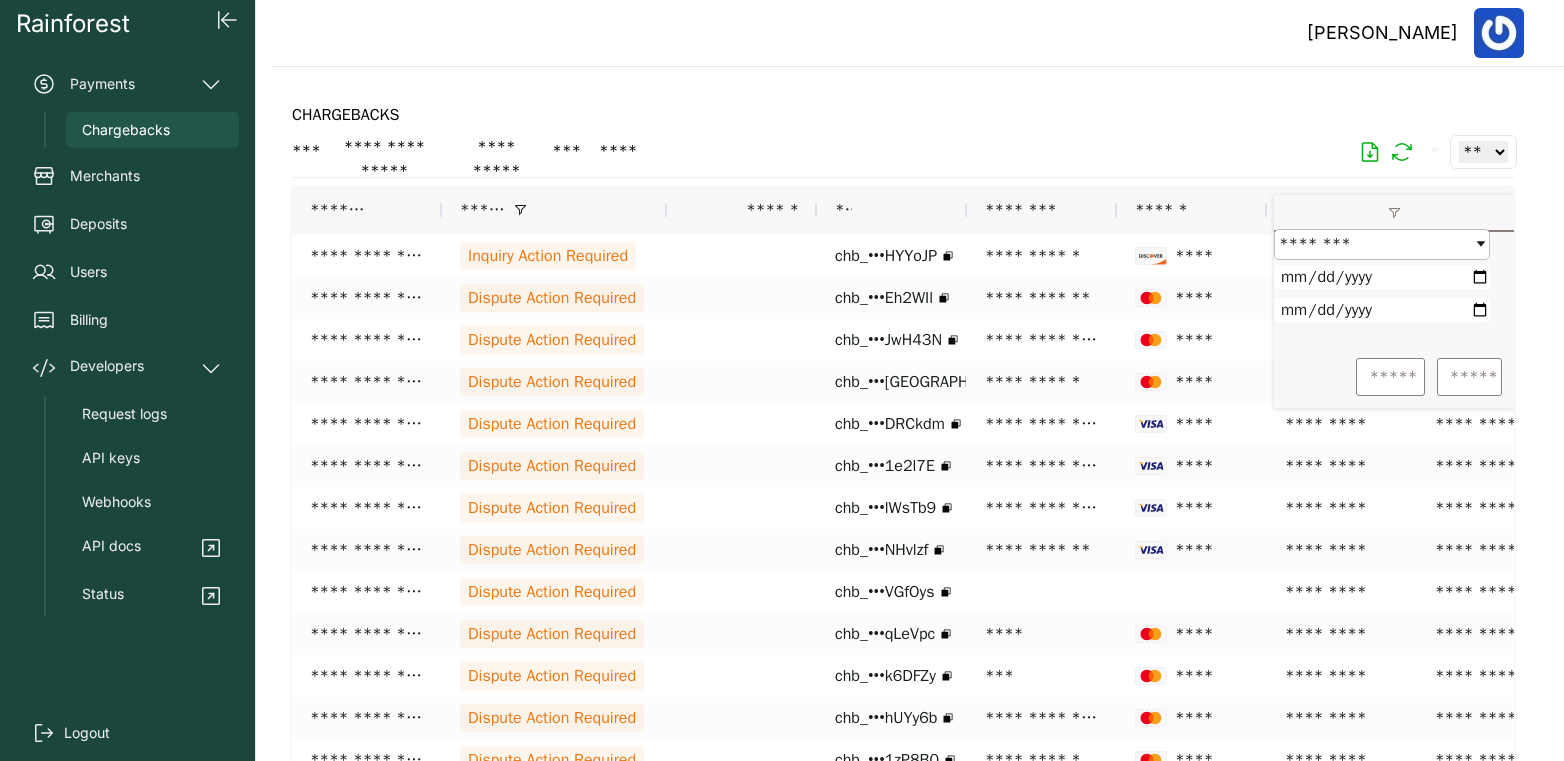 click at bounding box center [1394, 213] 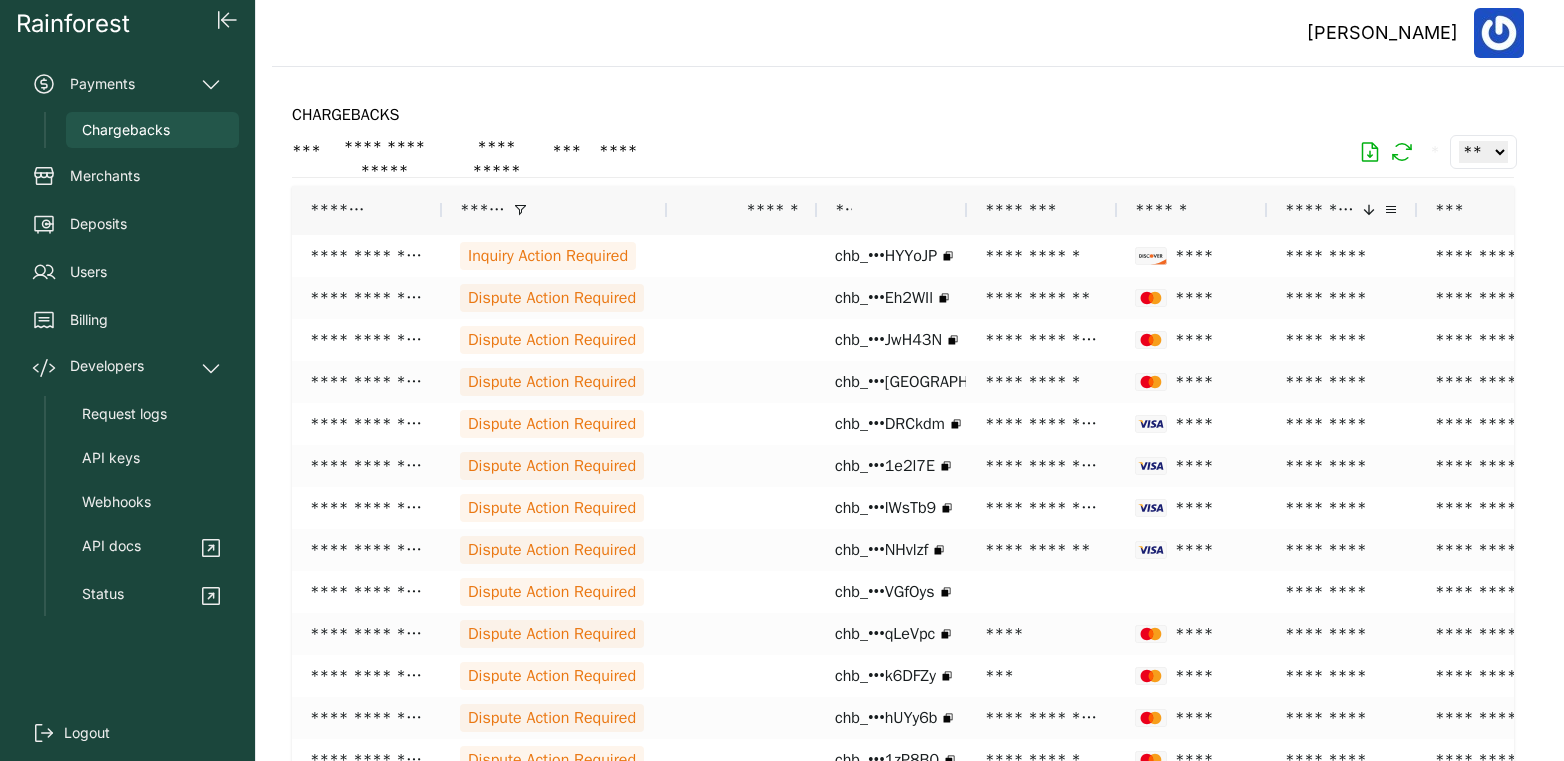 click on "********" at bounding box center (1320, 210) 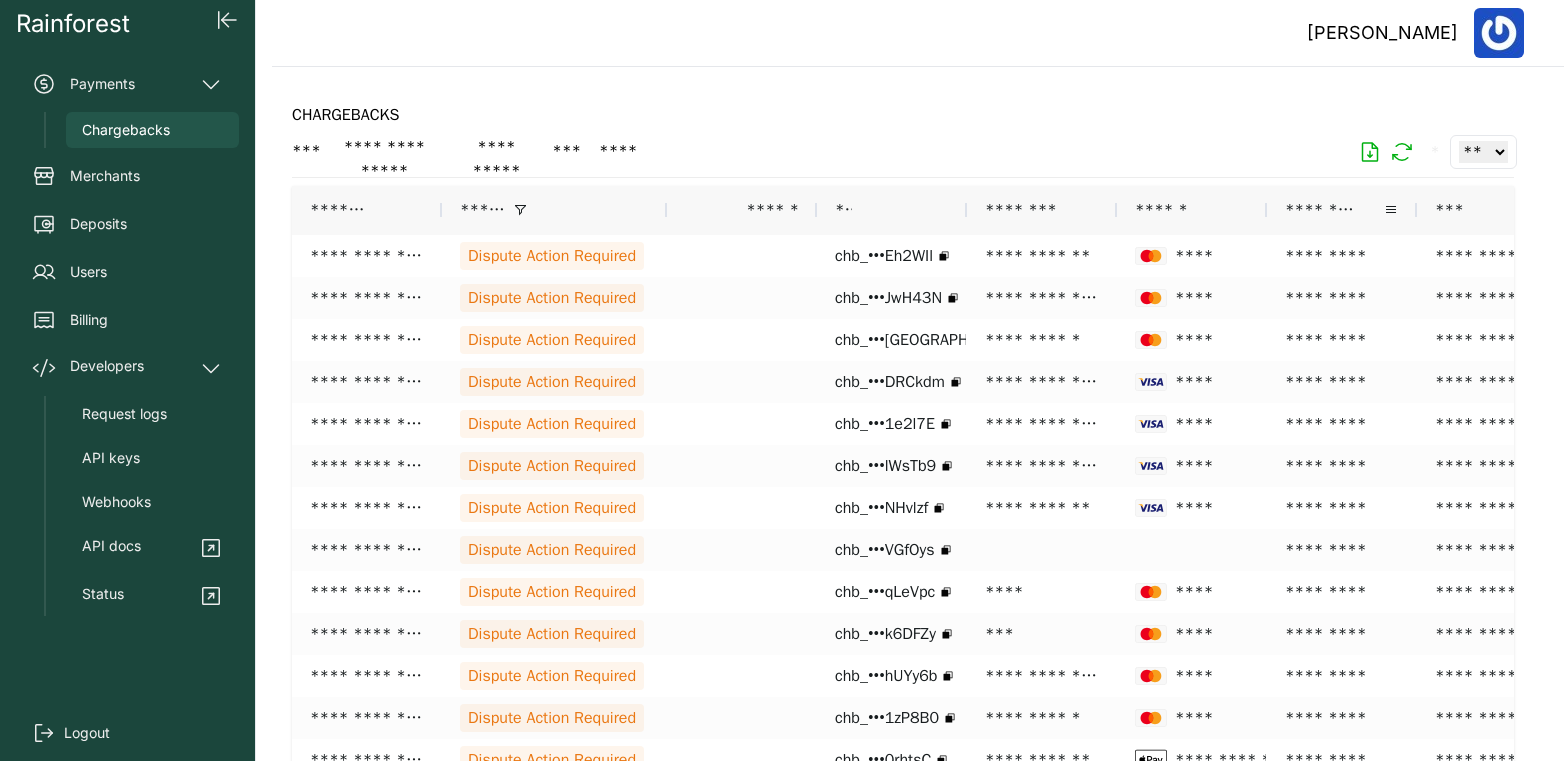 click on "********" at bounding box center (1320, 210) 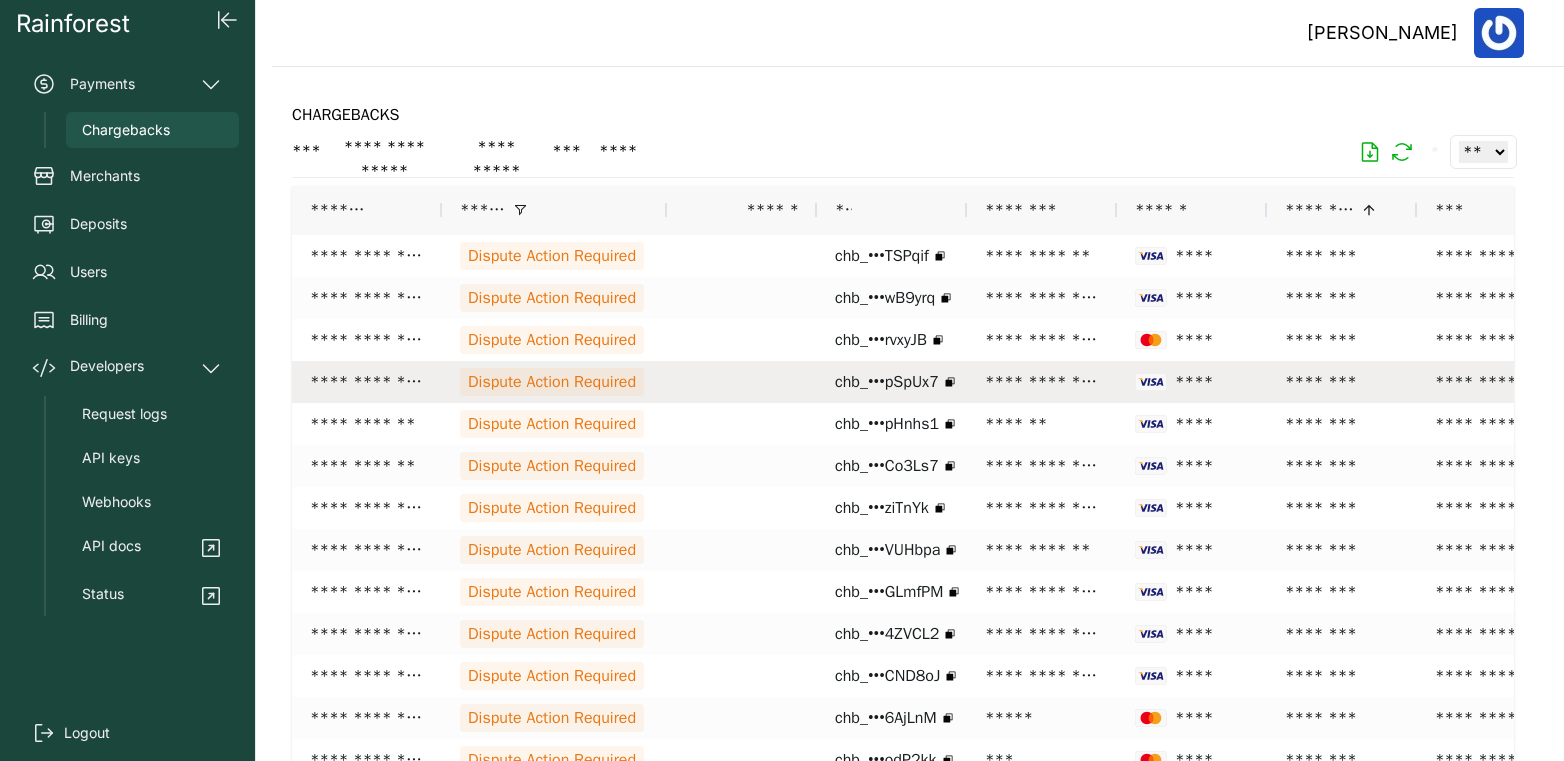 click on "Dispute Action Required" at bounding box center (552, 382) 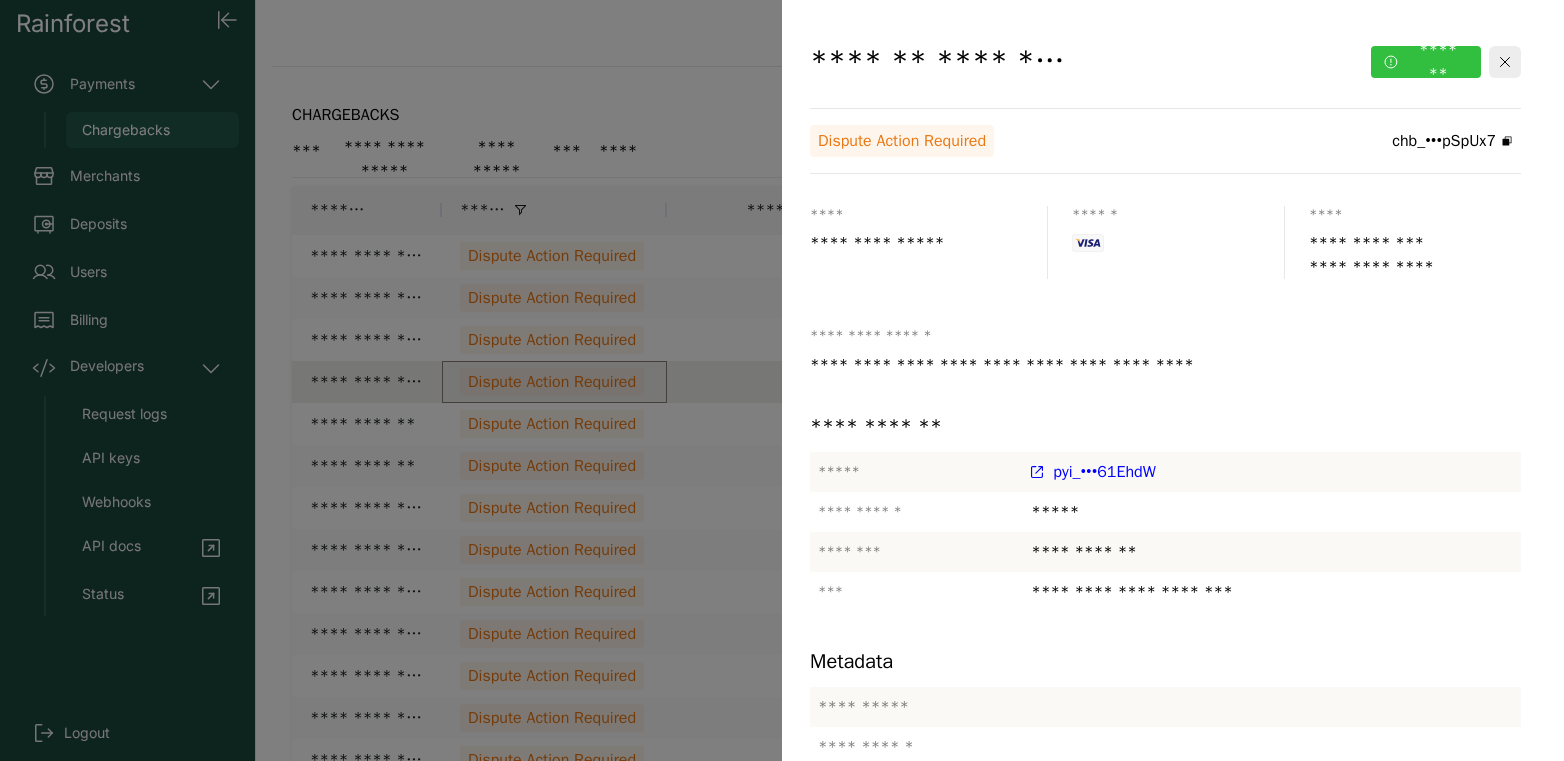 click on "*******" 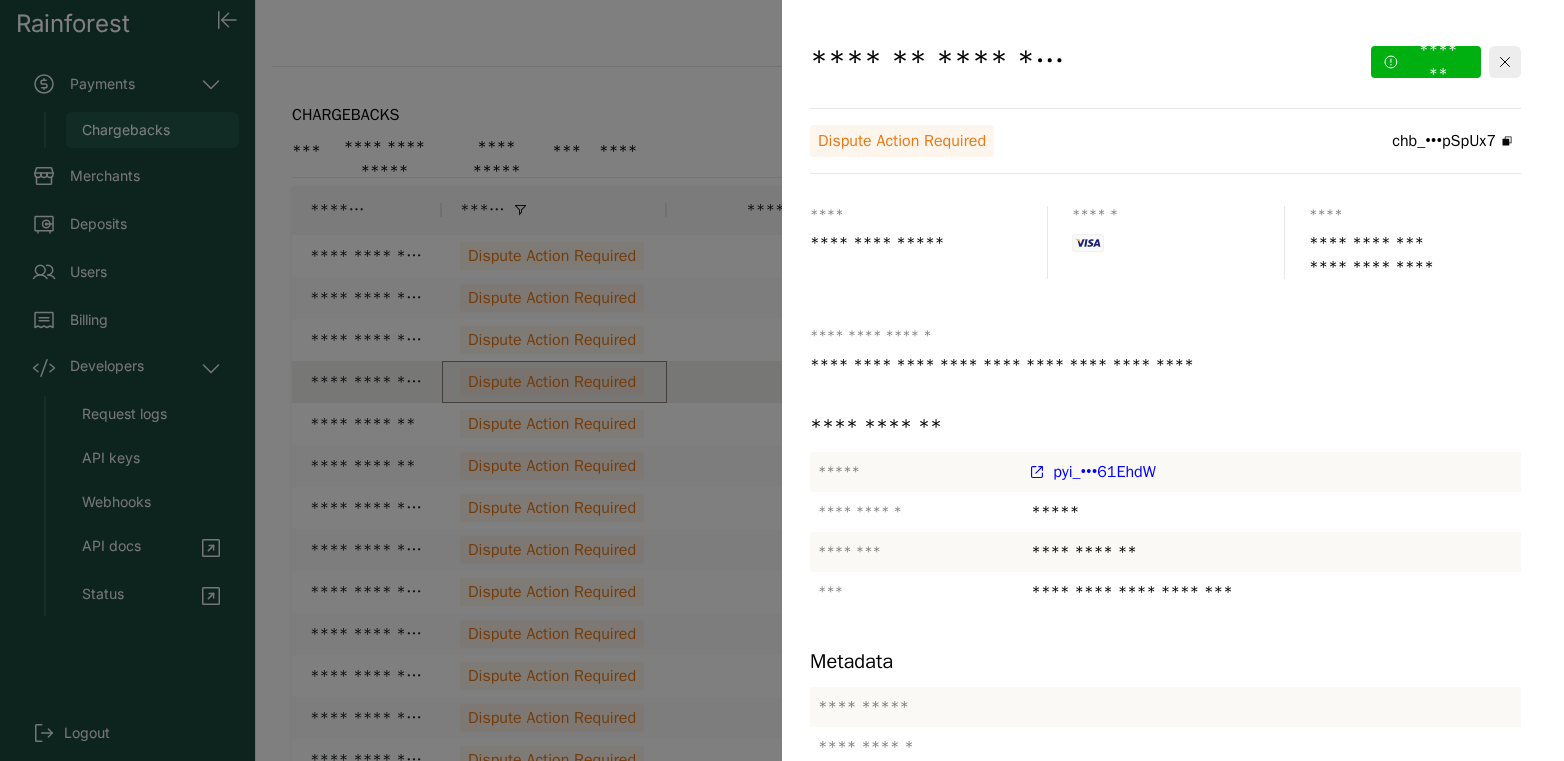 click on "******" at bounding box center [1046, 1292] 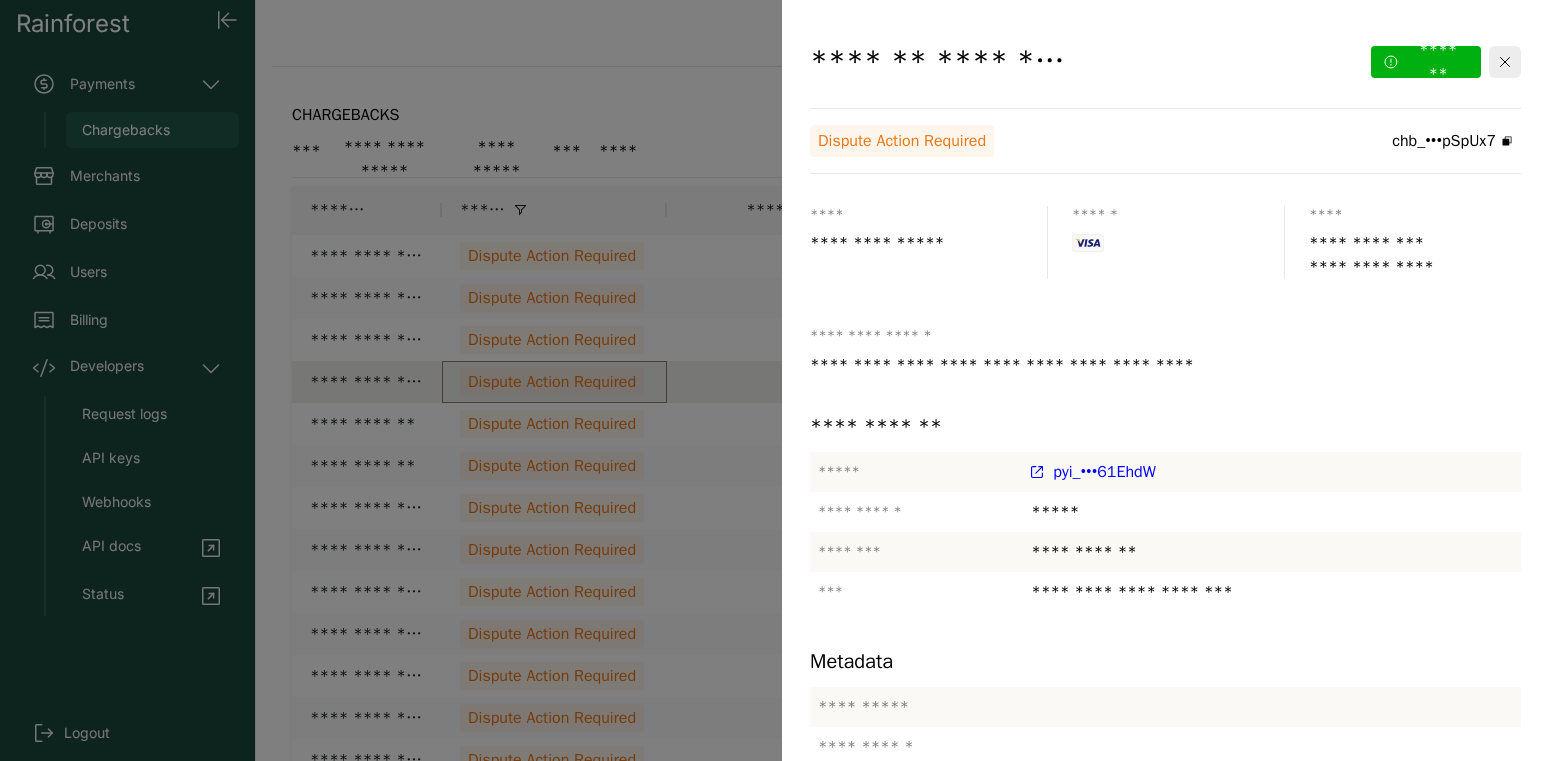 click on "******" 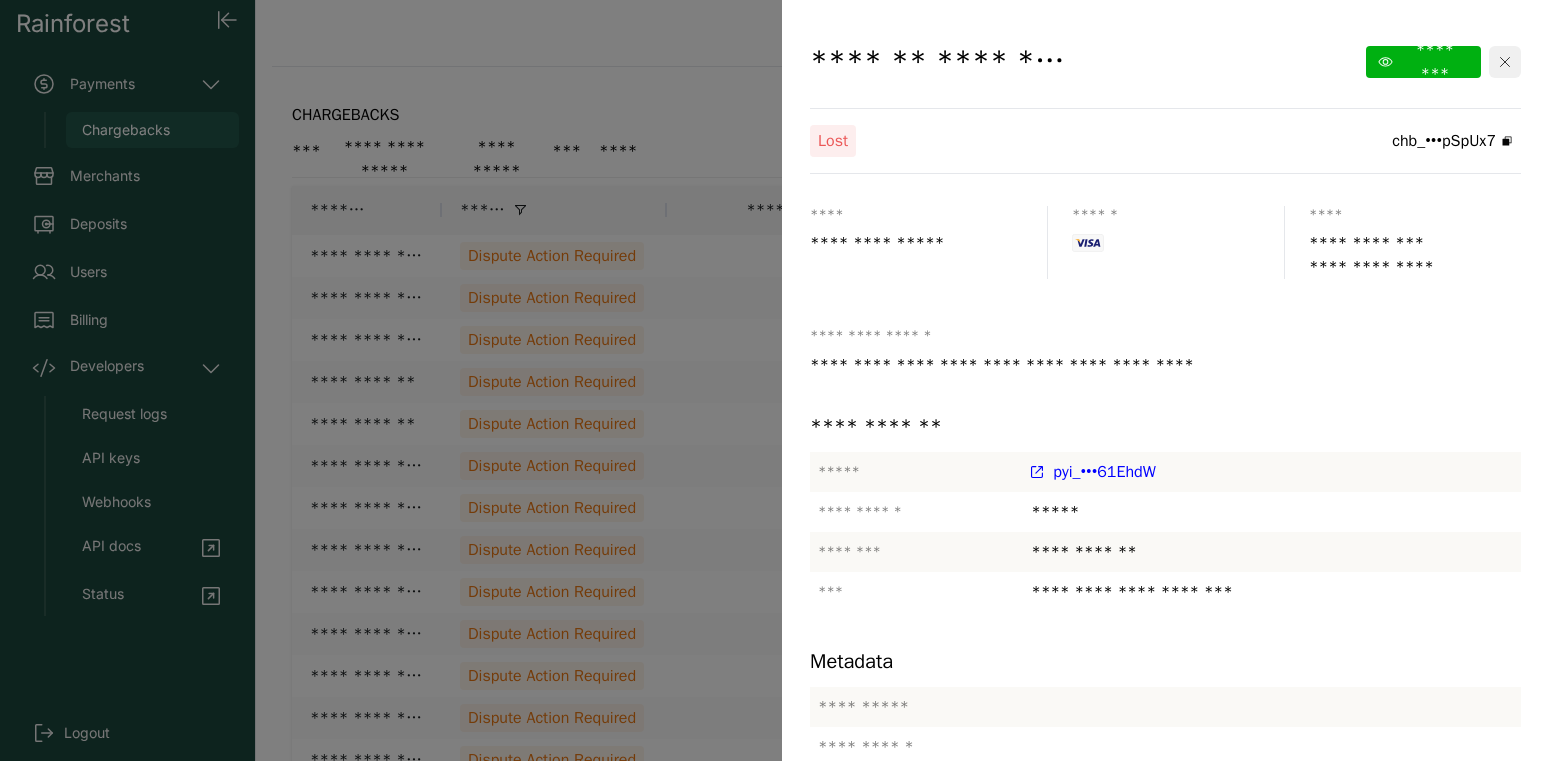 click 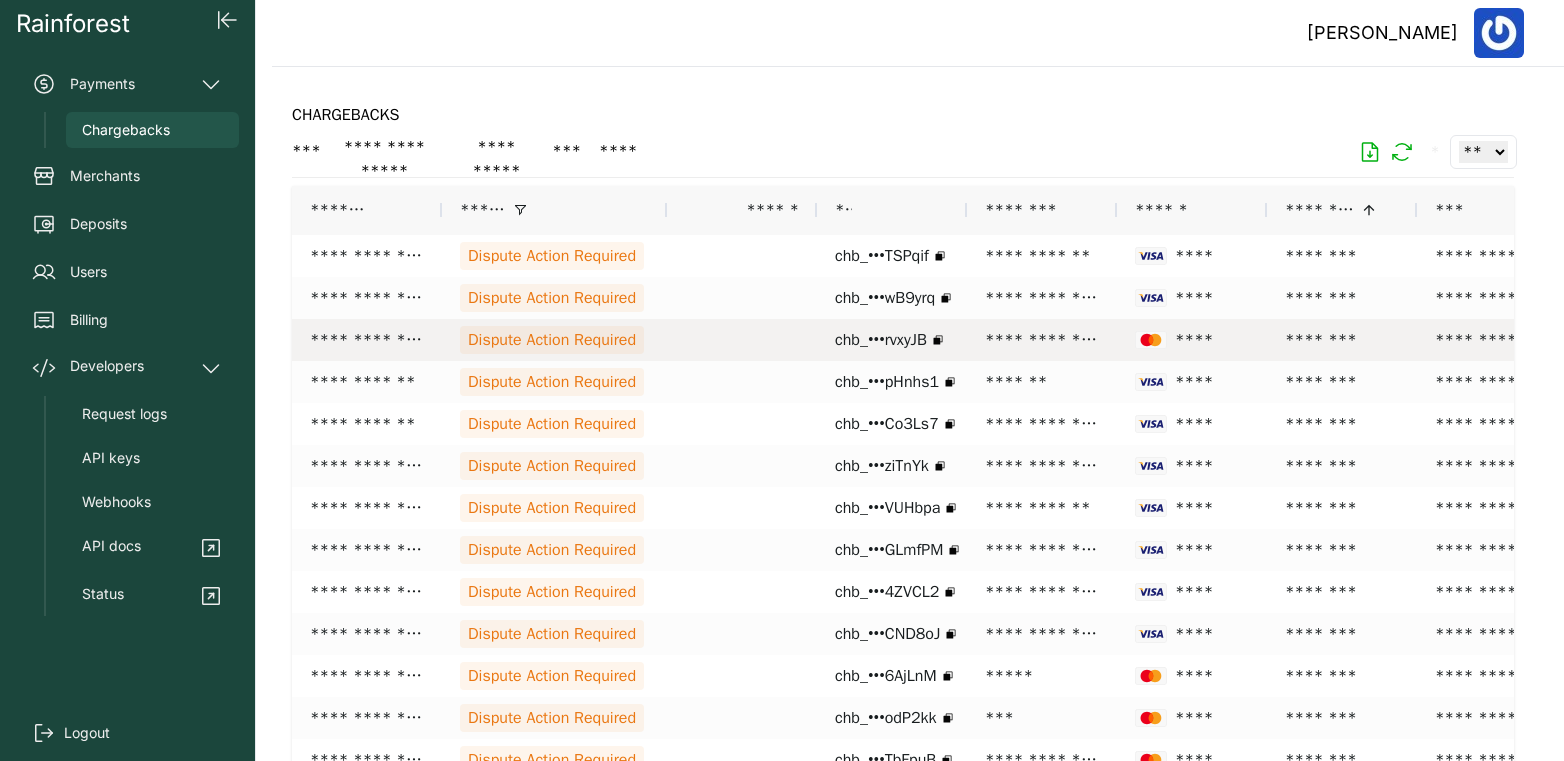 click on "Dispute Action Required" at bounding box center (554, 340) 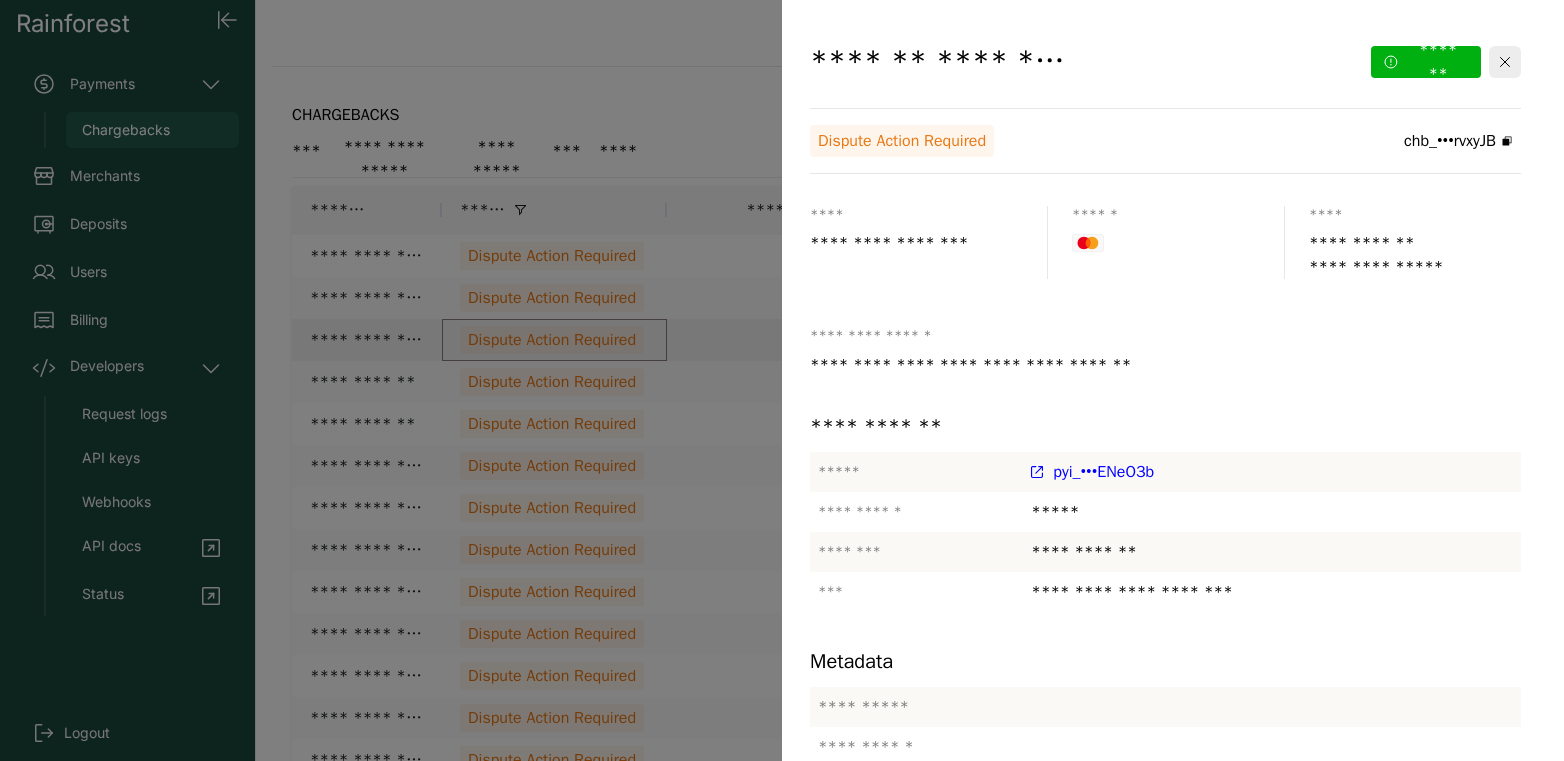click on "*******" 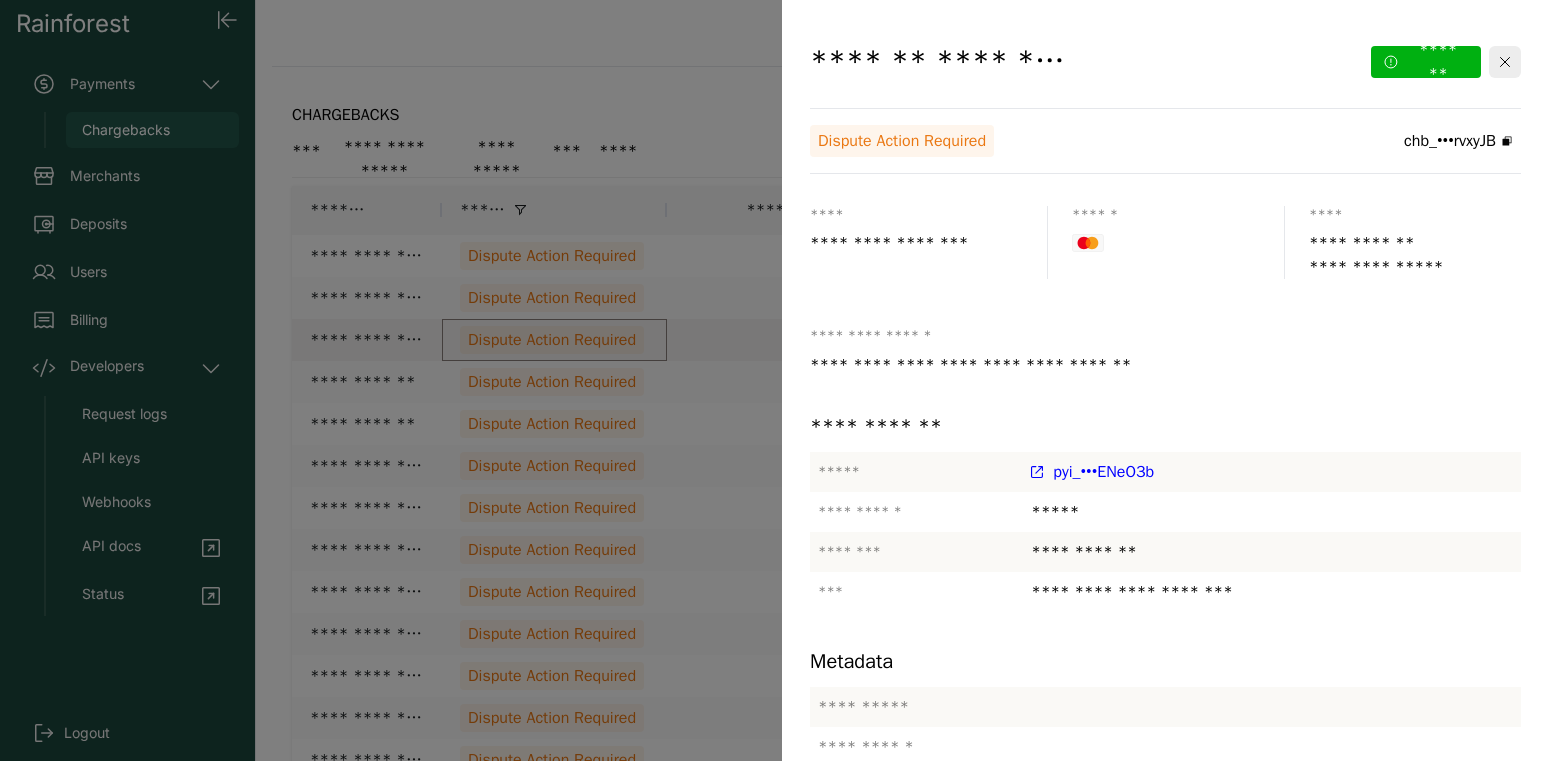 click on "******" 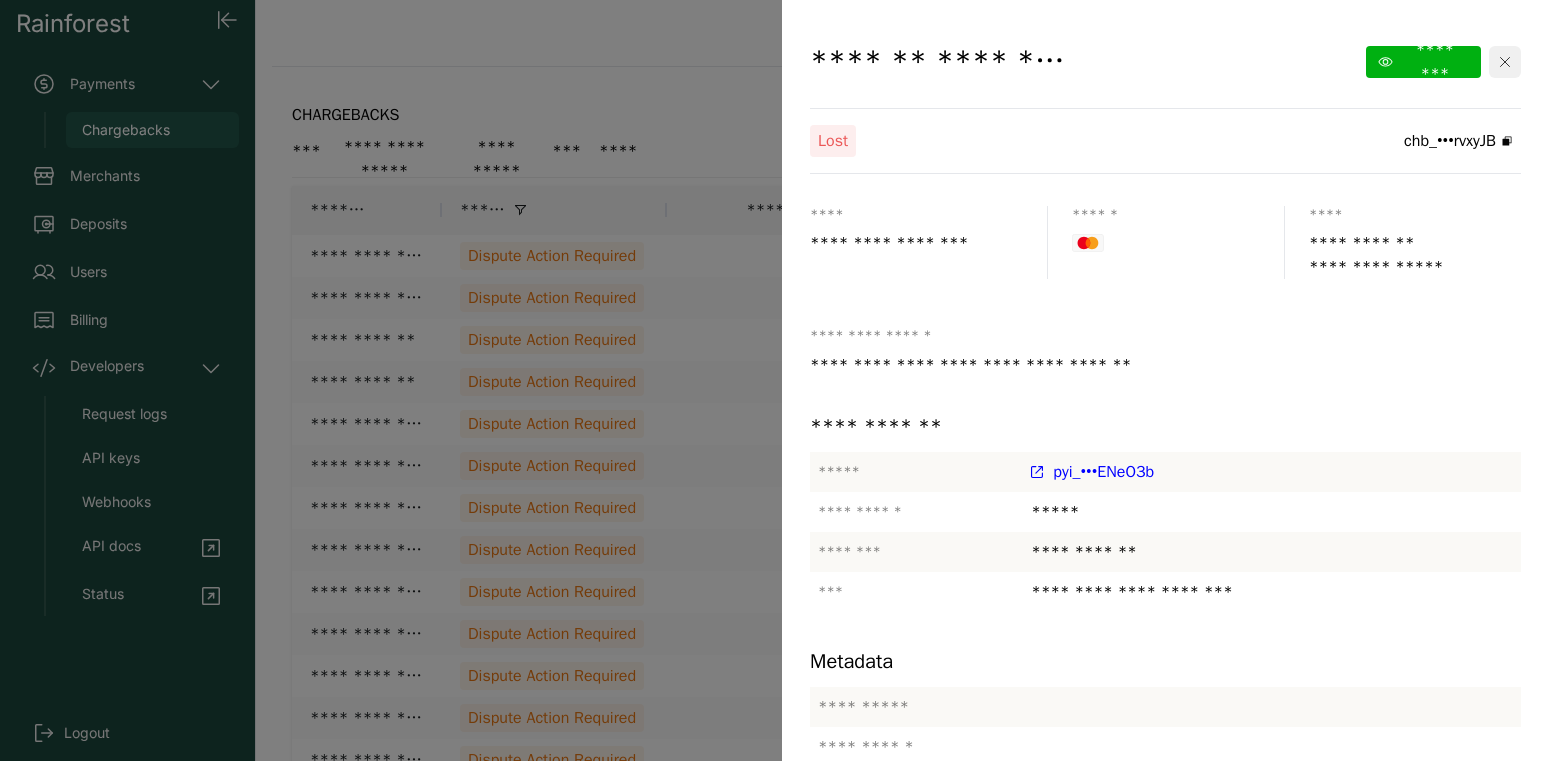 click 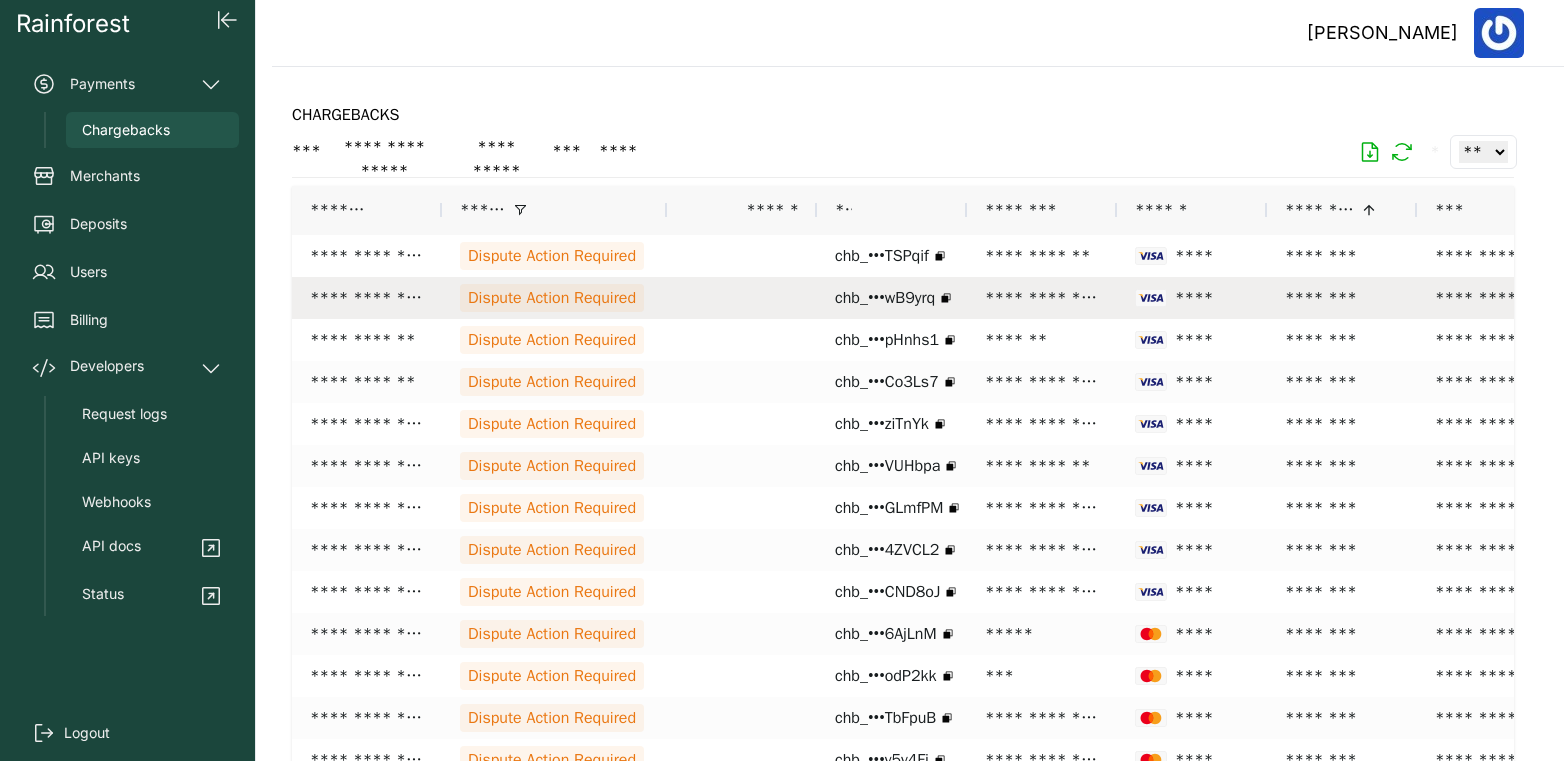 click on "Dispute Action Required" at bounding box center [552, 298] 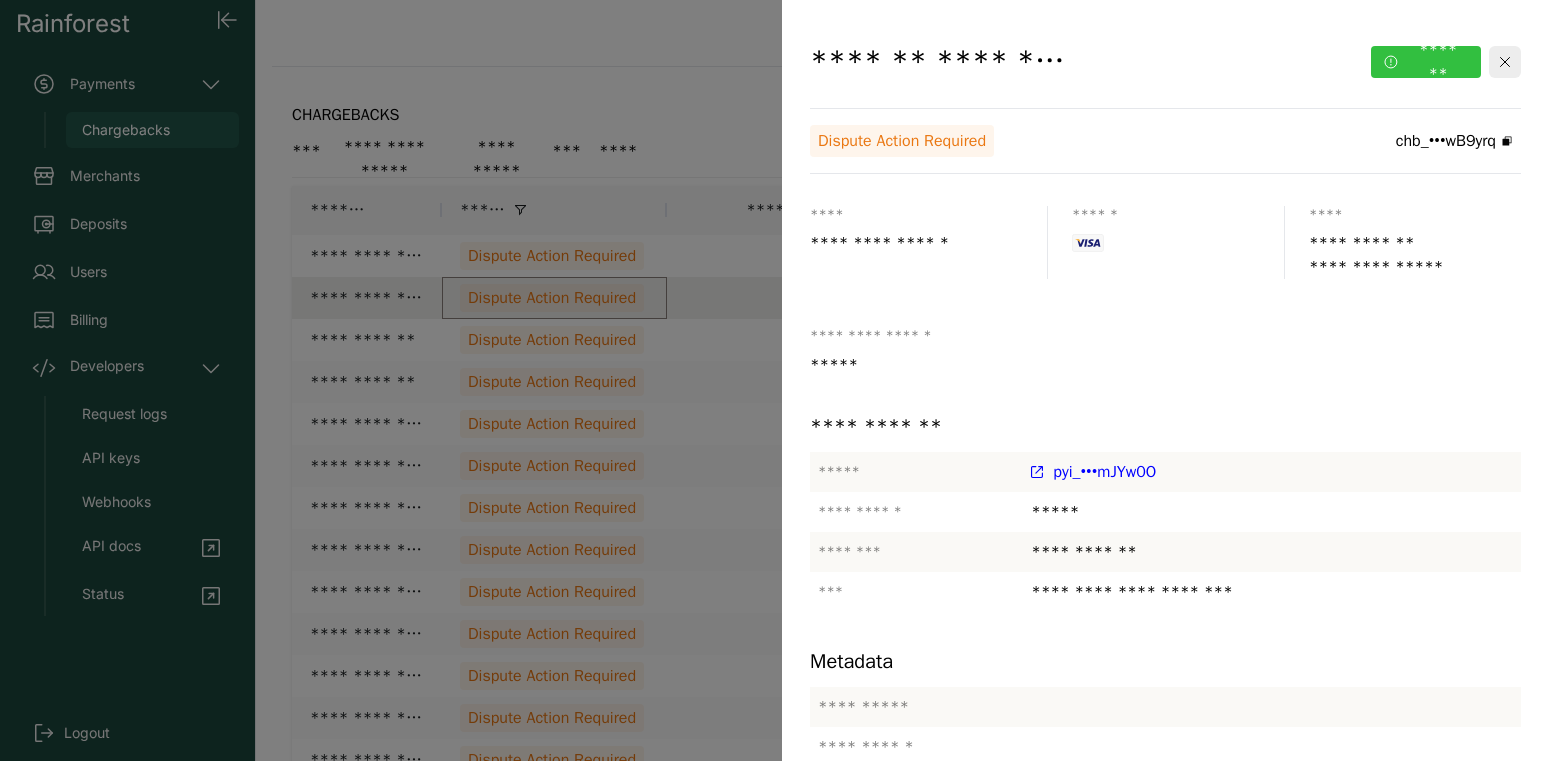 click on "*******" 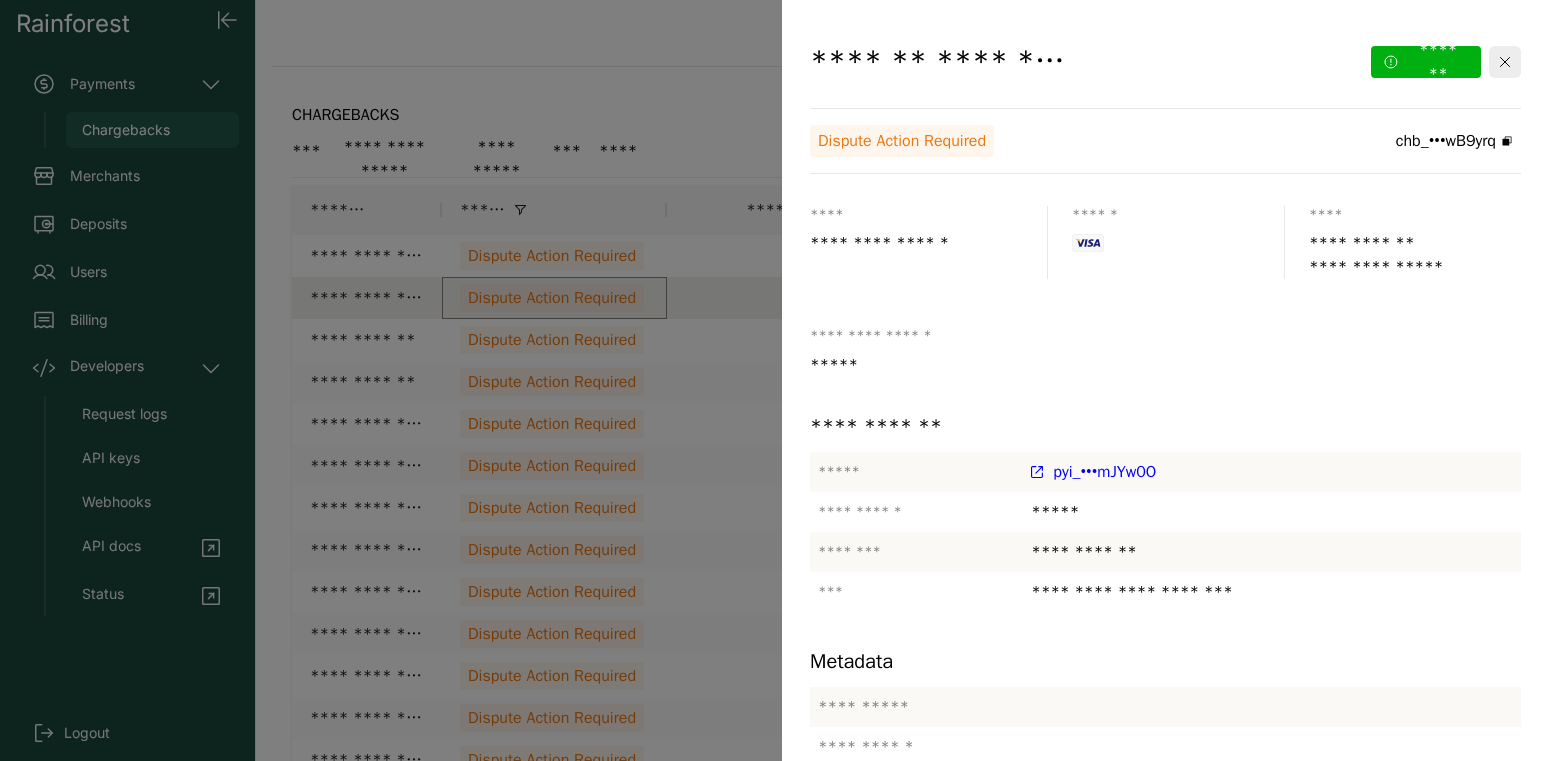click on "******" at bounding box center (1046, 1316) 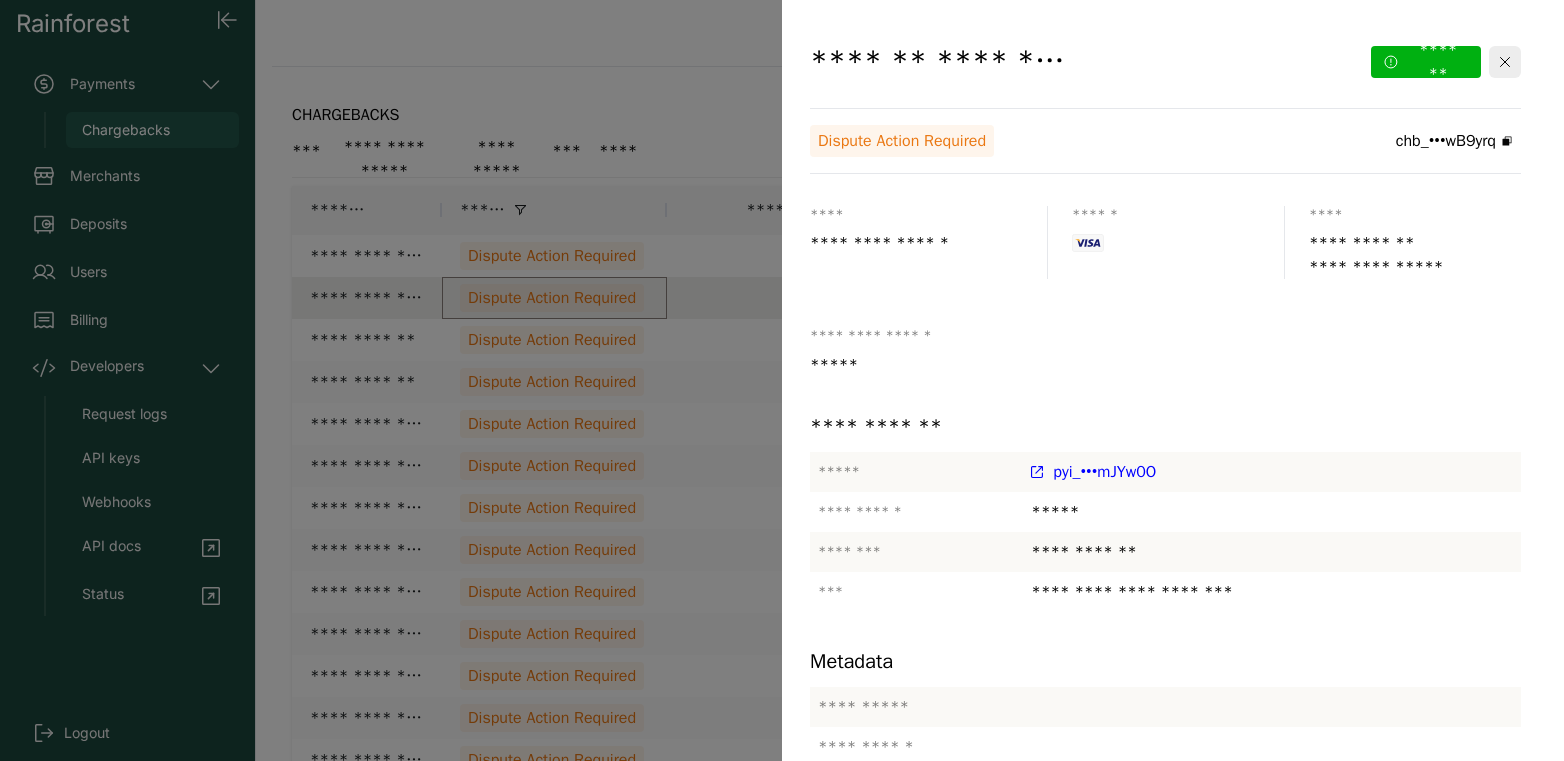 click on "******" 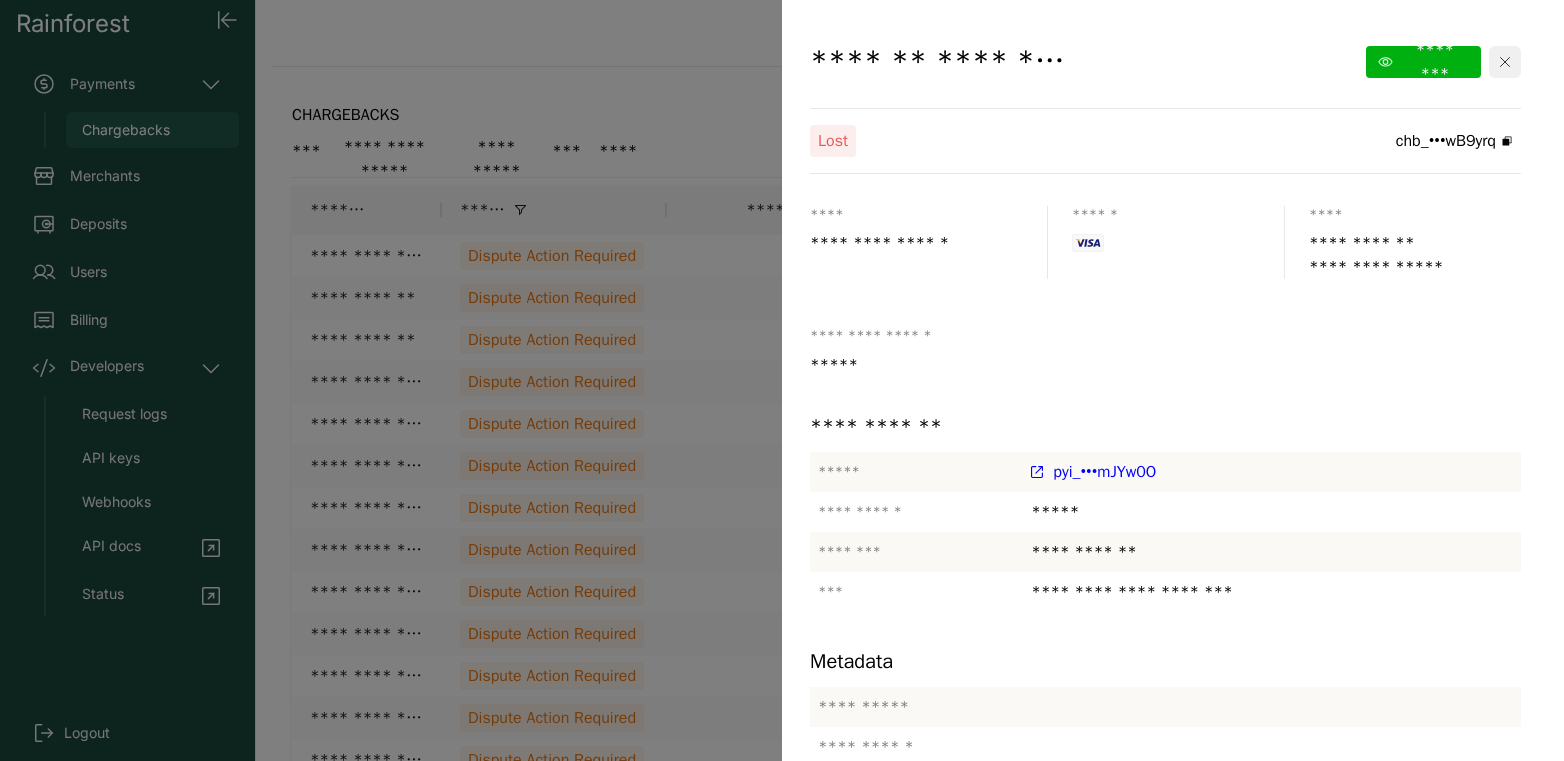 click 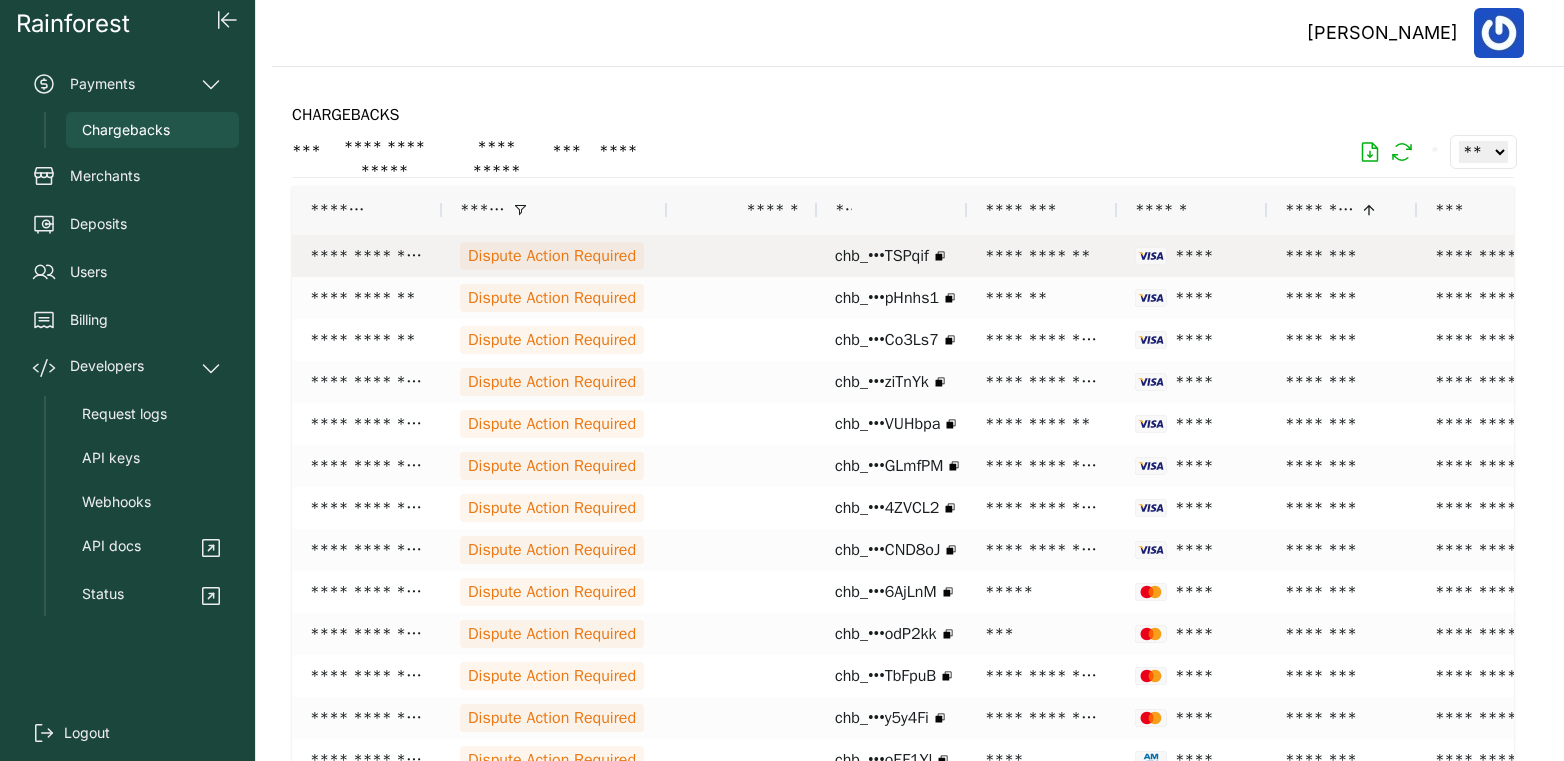 click on "Dispute Action Required" at bounding box center [552, 256] 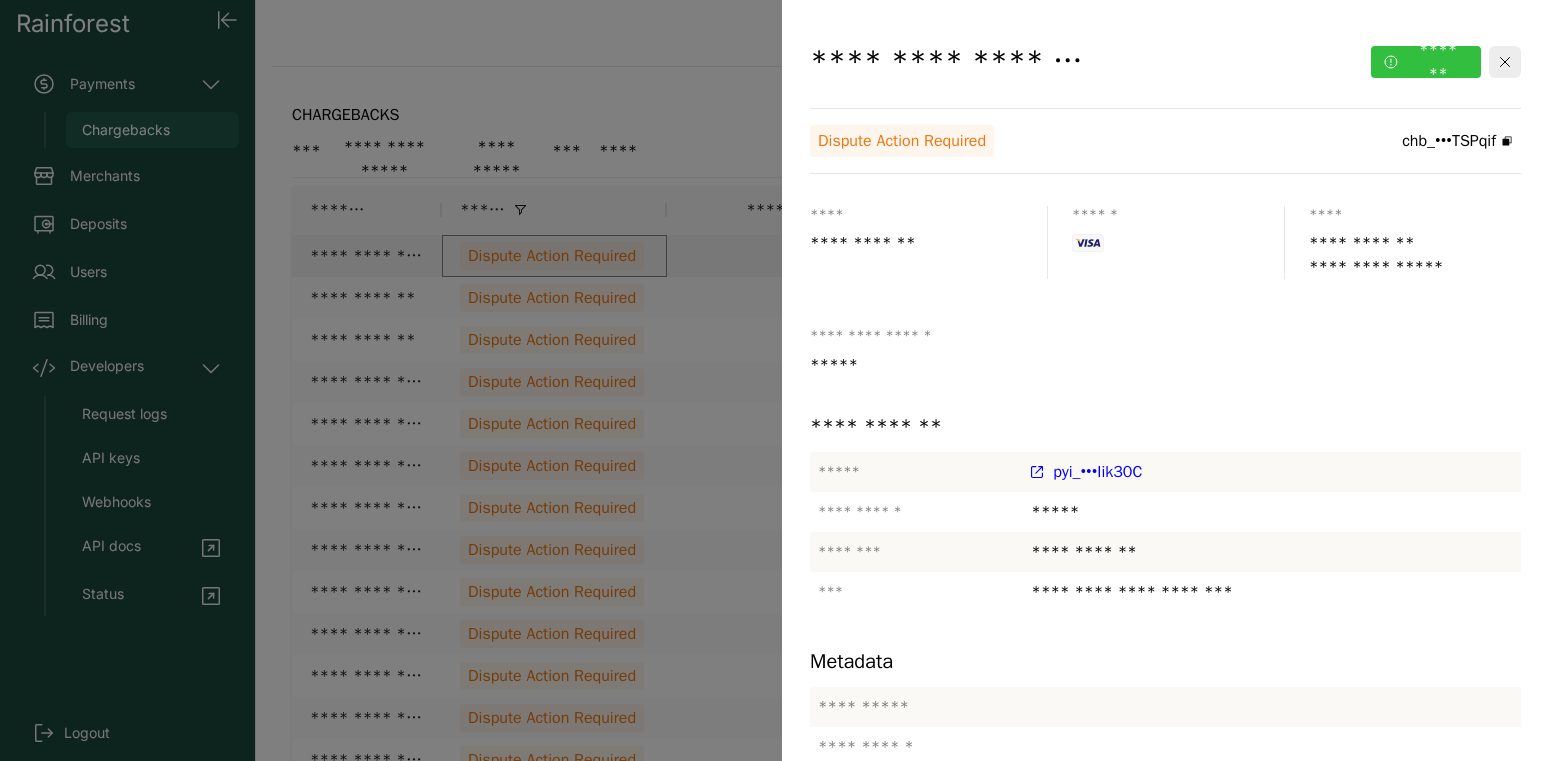 click on "*******" 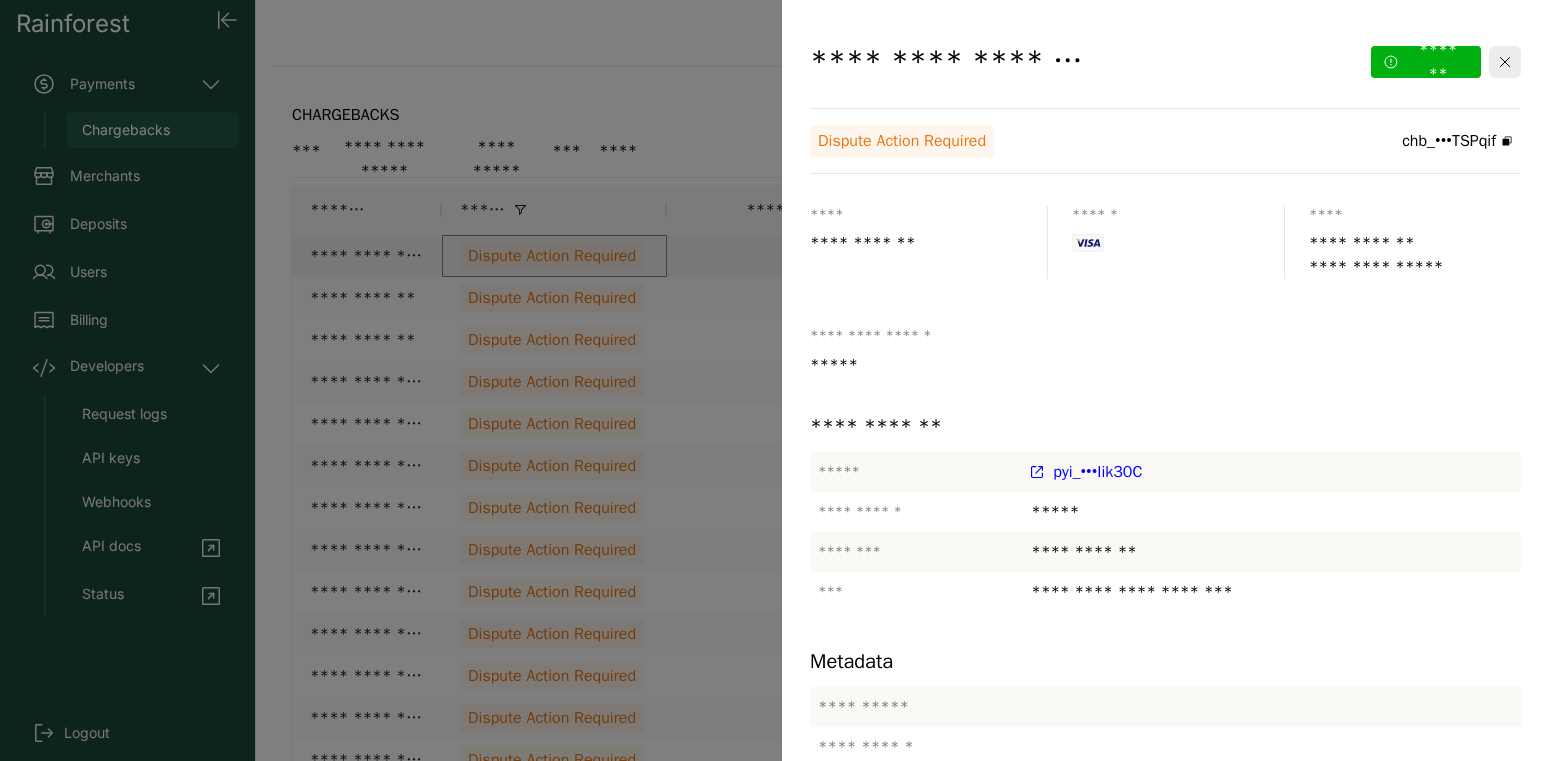 click on "******" at bounding box center [1046, 1292] 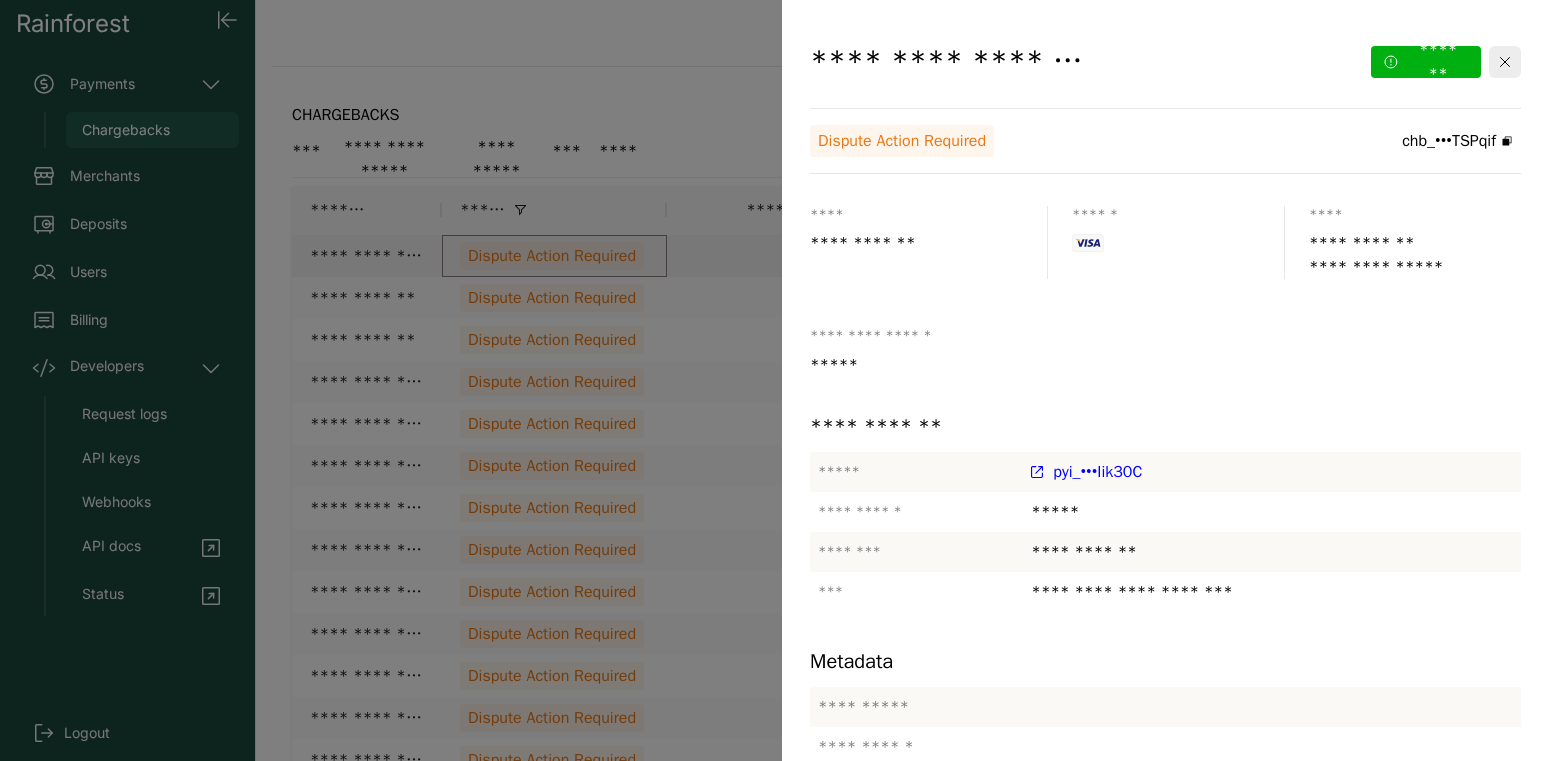 click on "******" 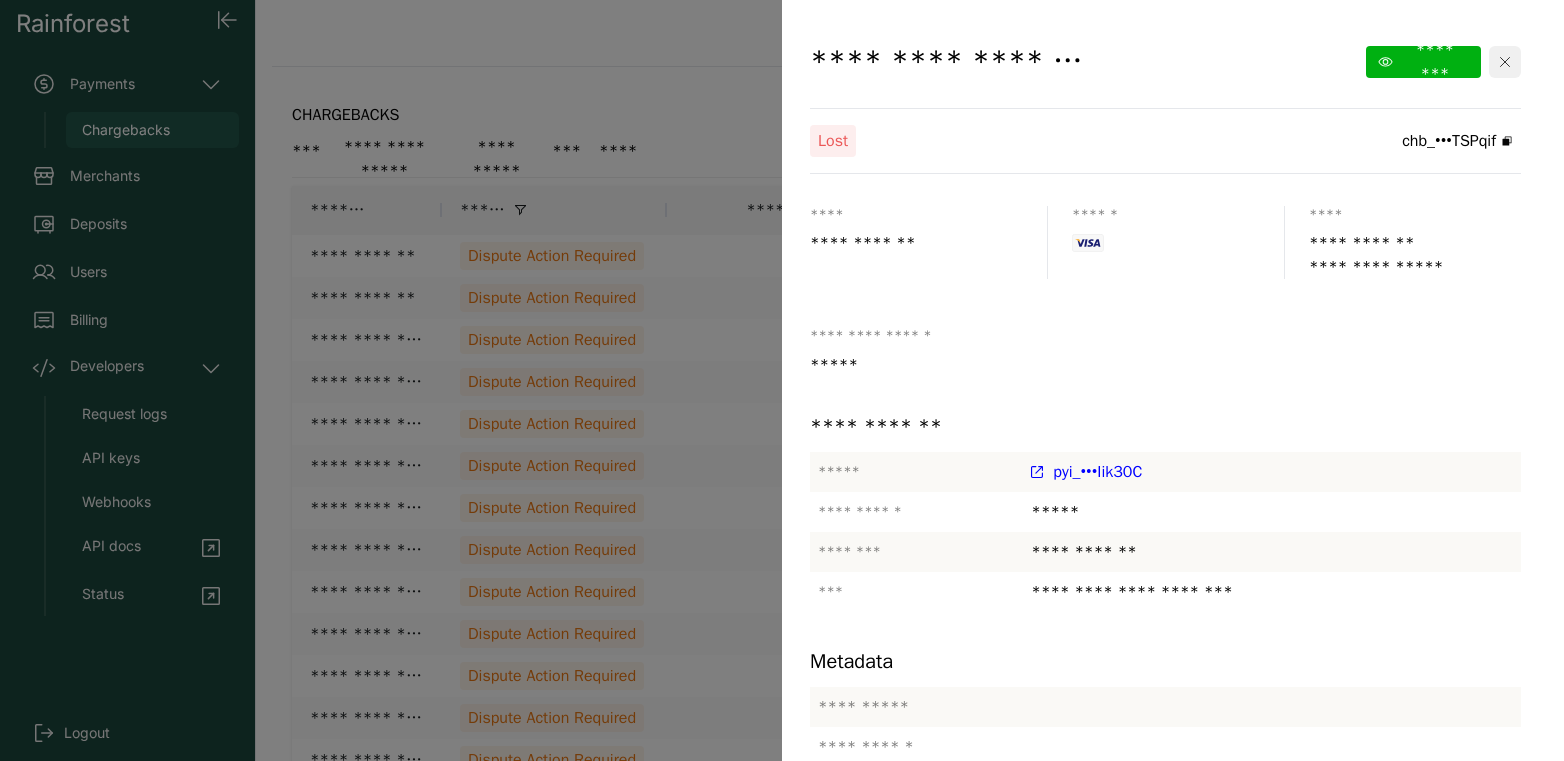 click 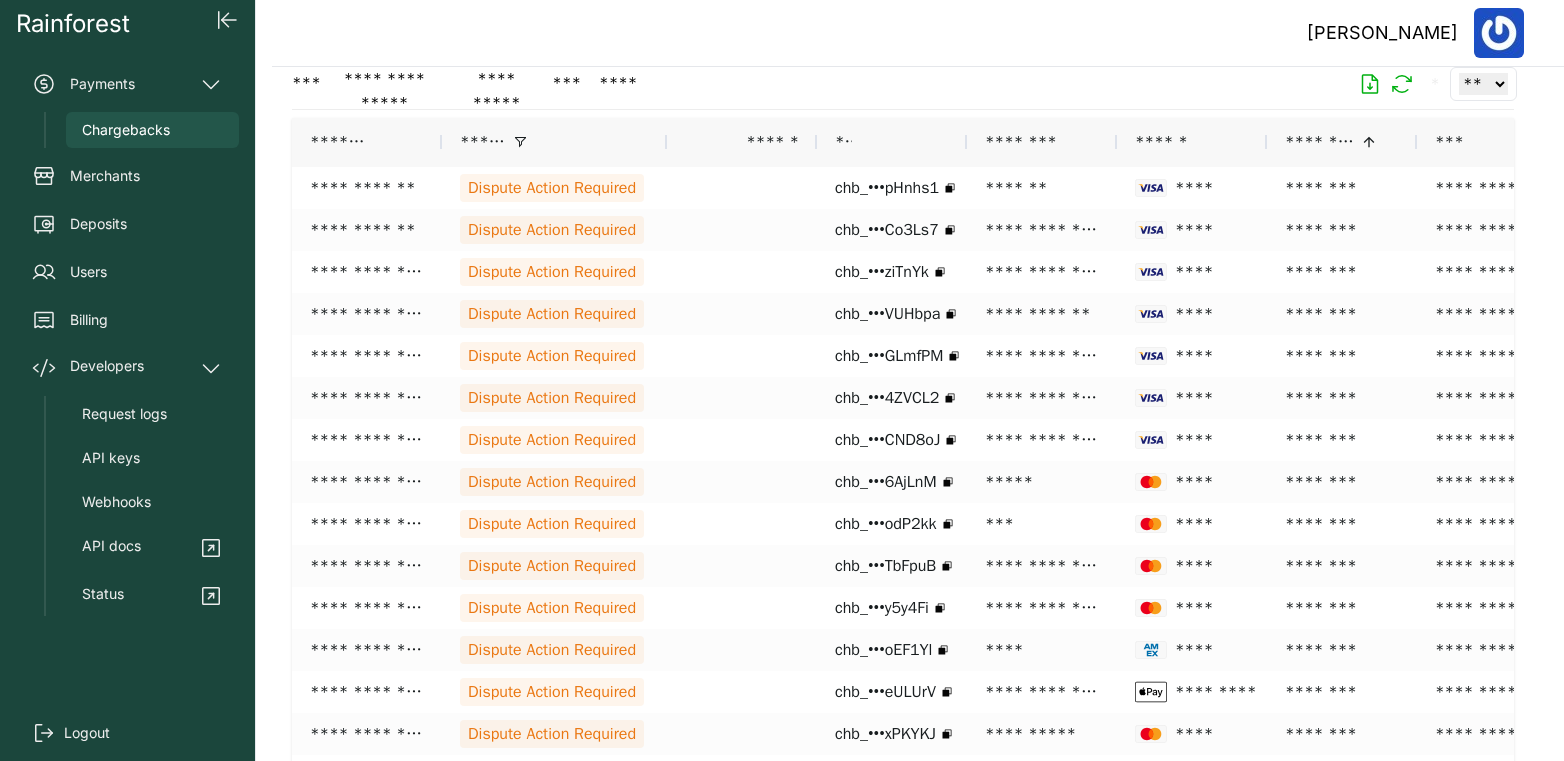 scroll, scrollTop: 70, scrollLeft: 0, axis: vertical 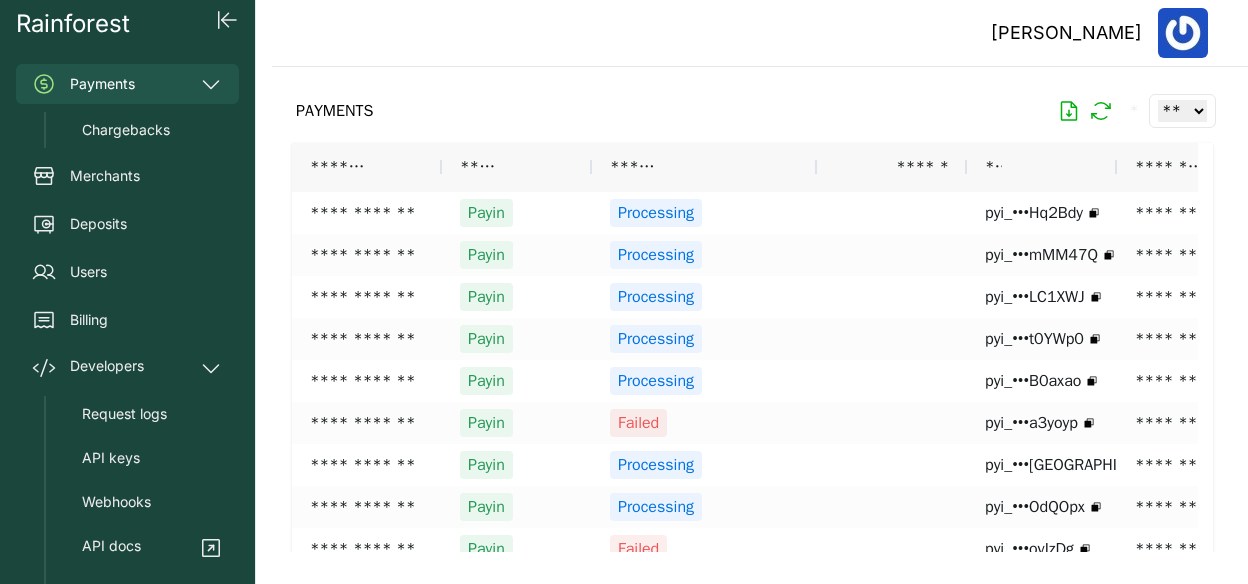 click on "Payments" at bounding box center [127, 84] 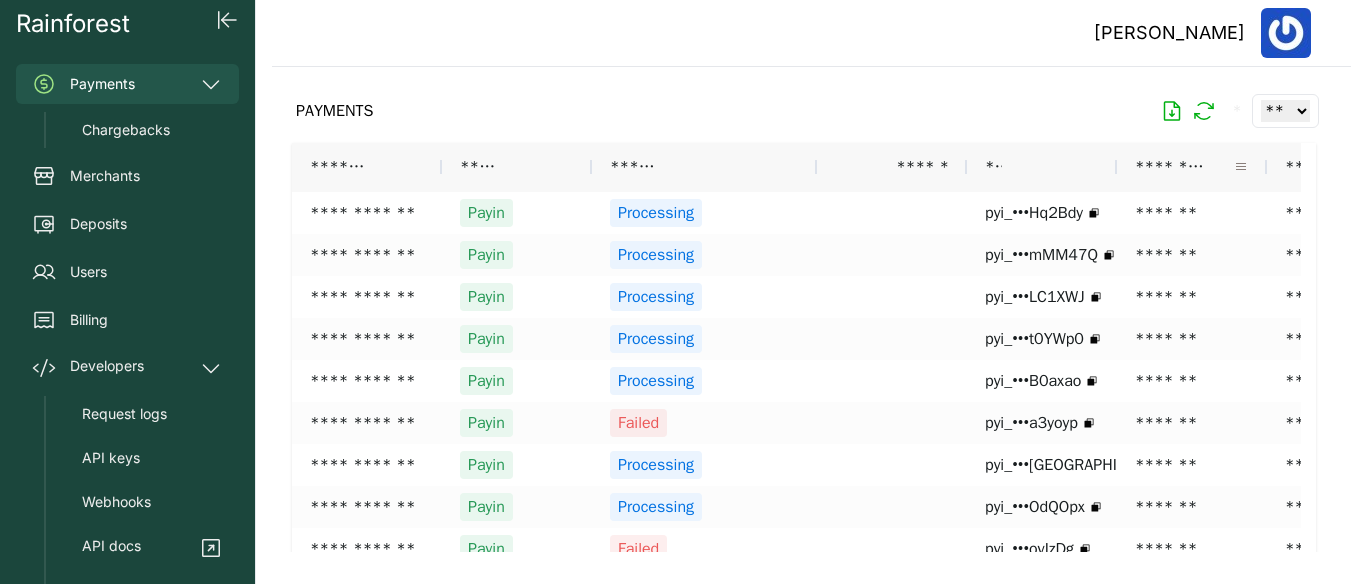 click at bounding box center (1241, 167) 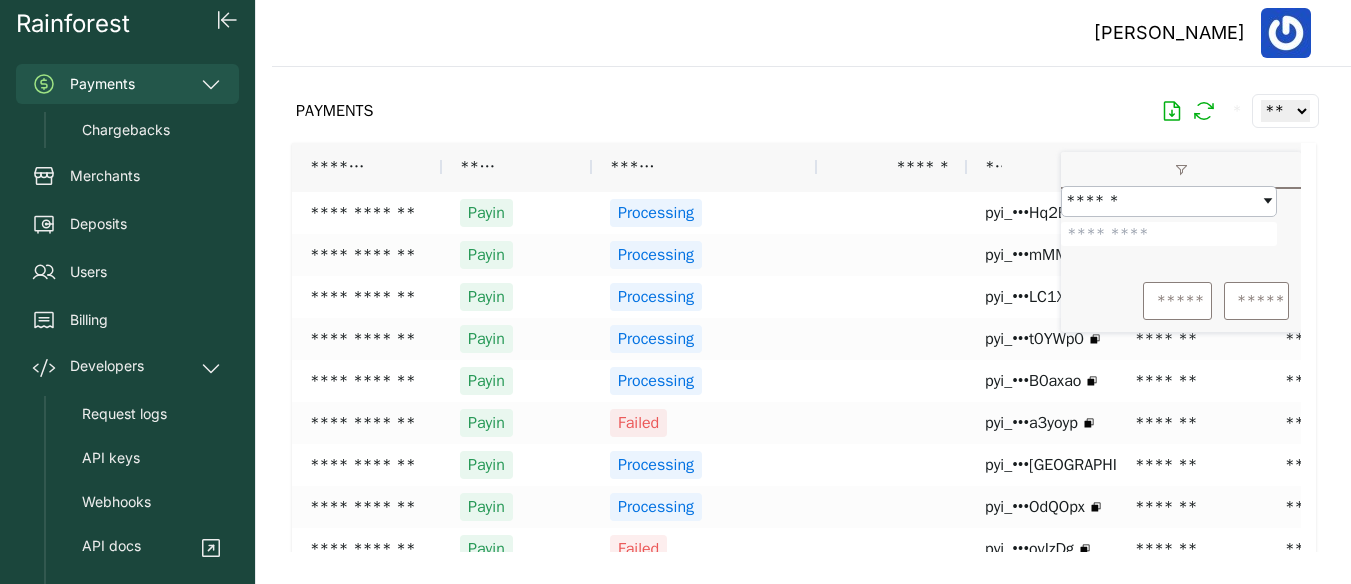 click at bounding box center [1169, 234] 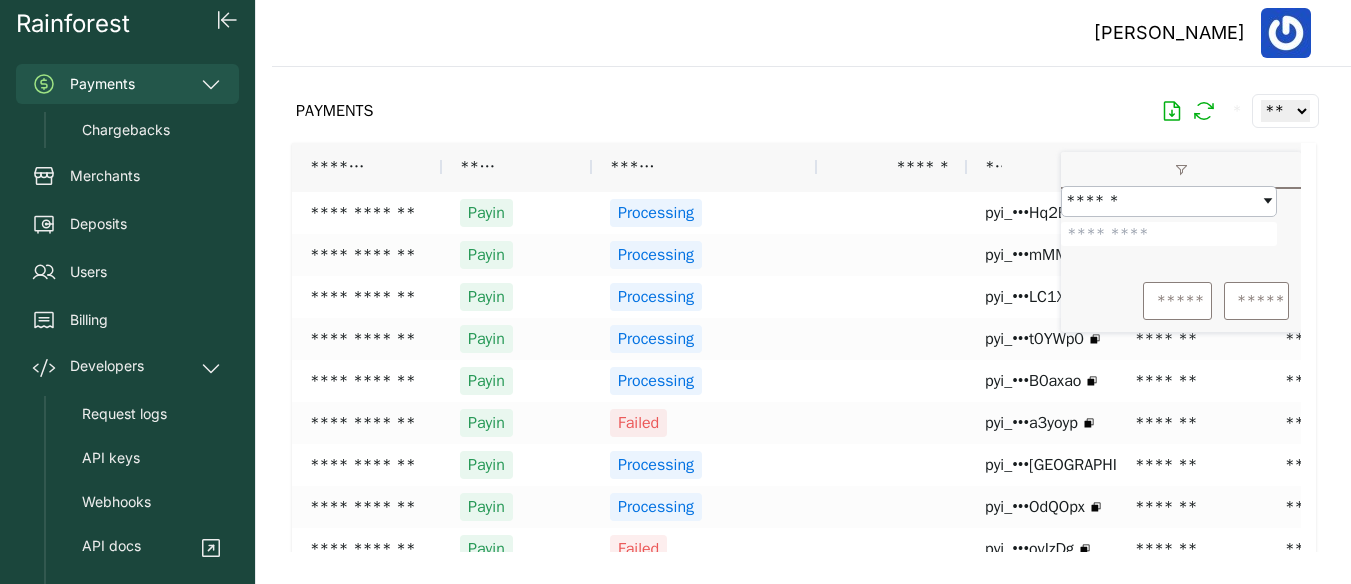 type on "*******" 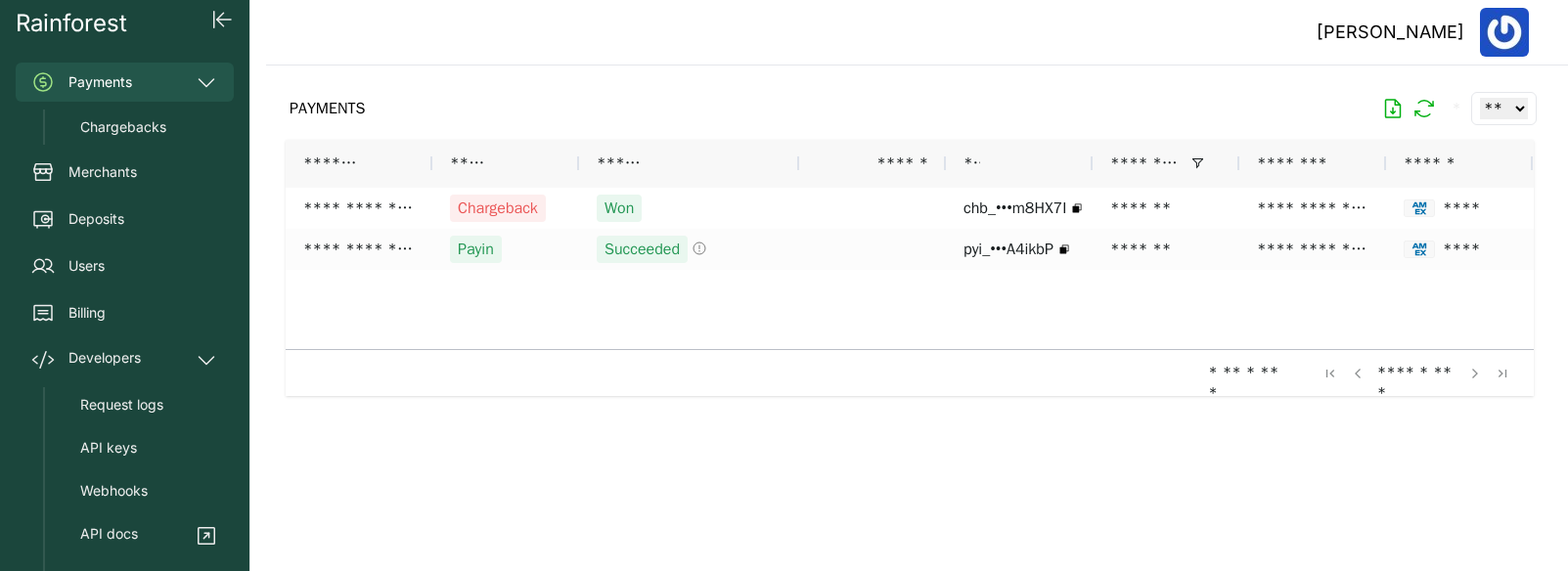 click on "**********" at bounding box center (995, 261) 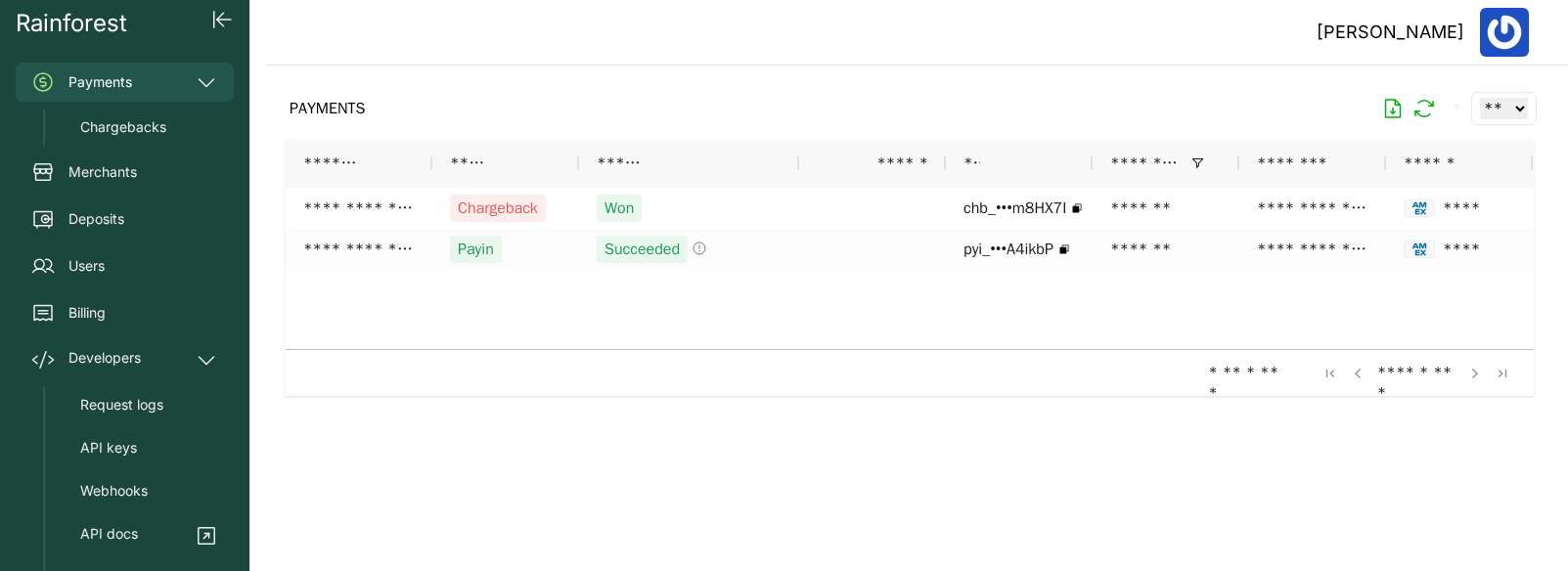 click on "**********" at bounding box center [995, 261] 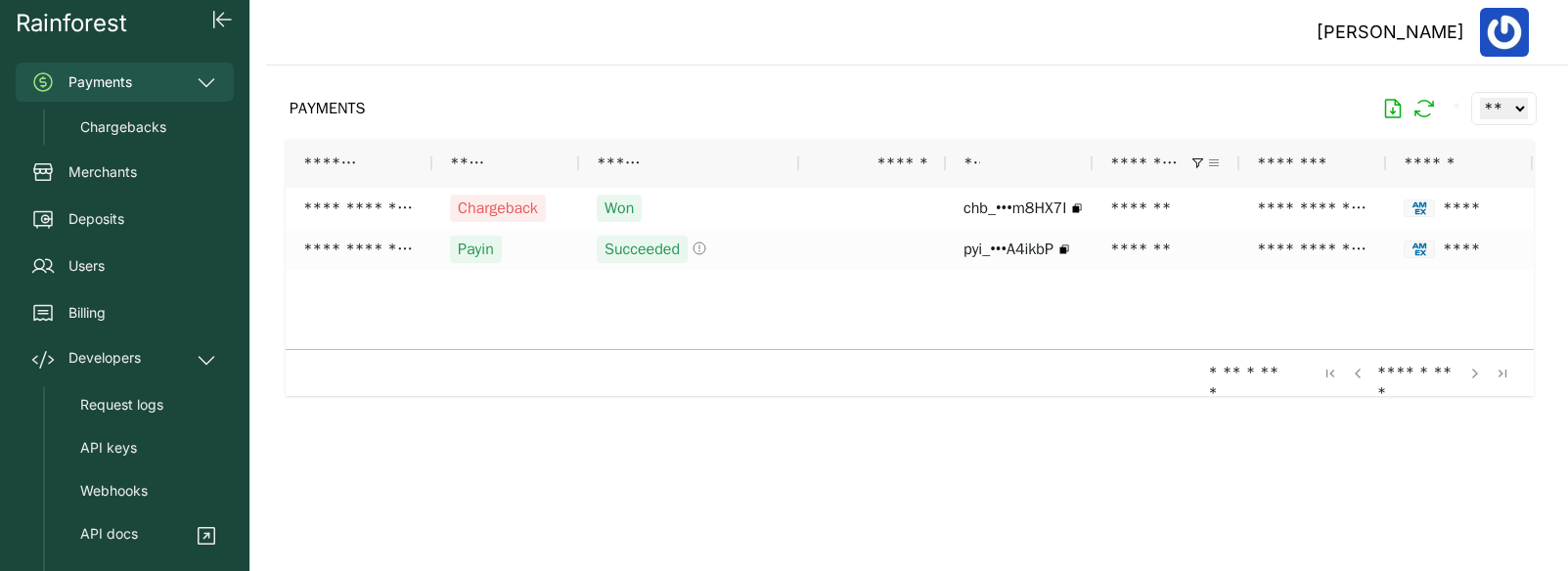 click at bounding box center (1214, 163) 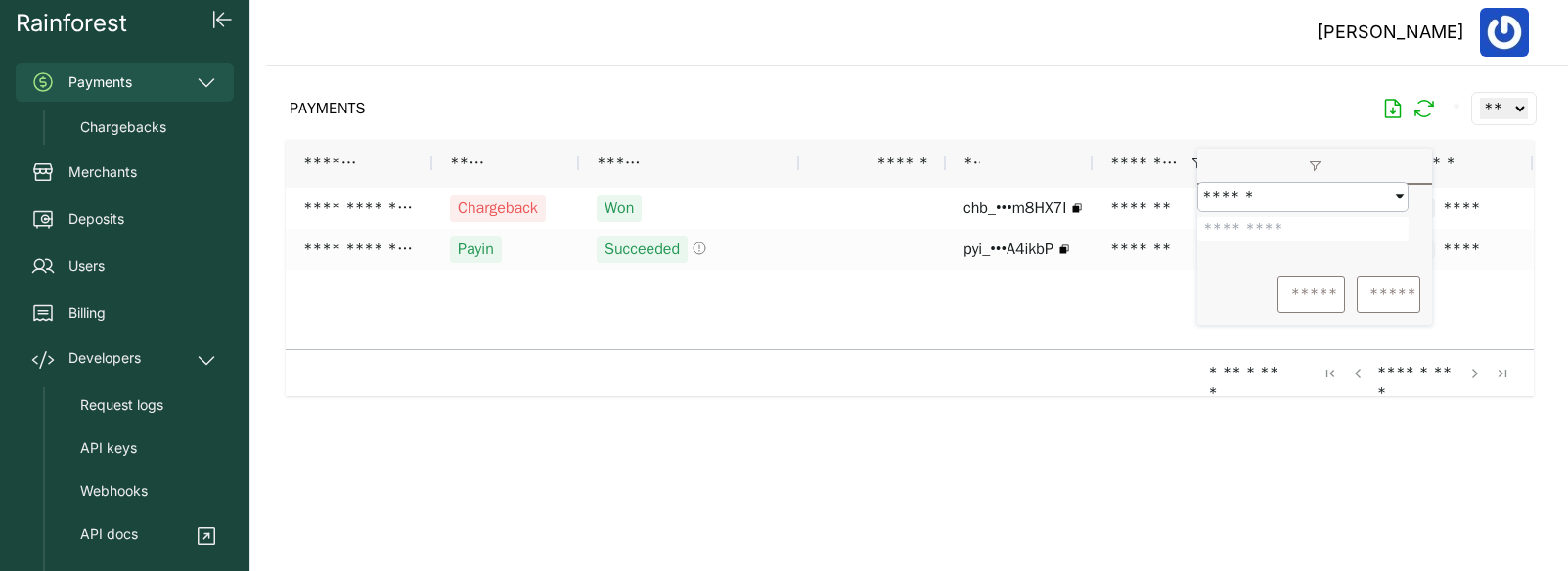 drag, startPoint x: 1316, startPoint y: 248, endPoint x: 1212, endPoint y: 261, distance: 104.8094 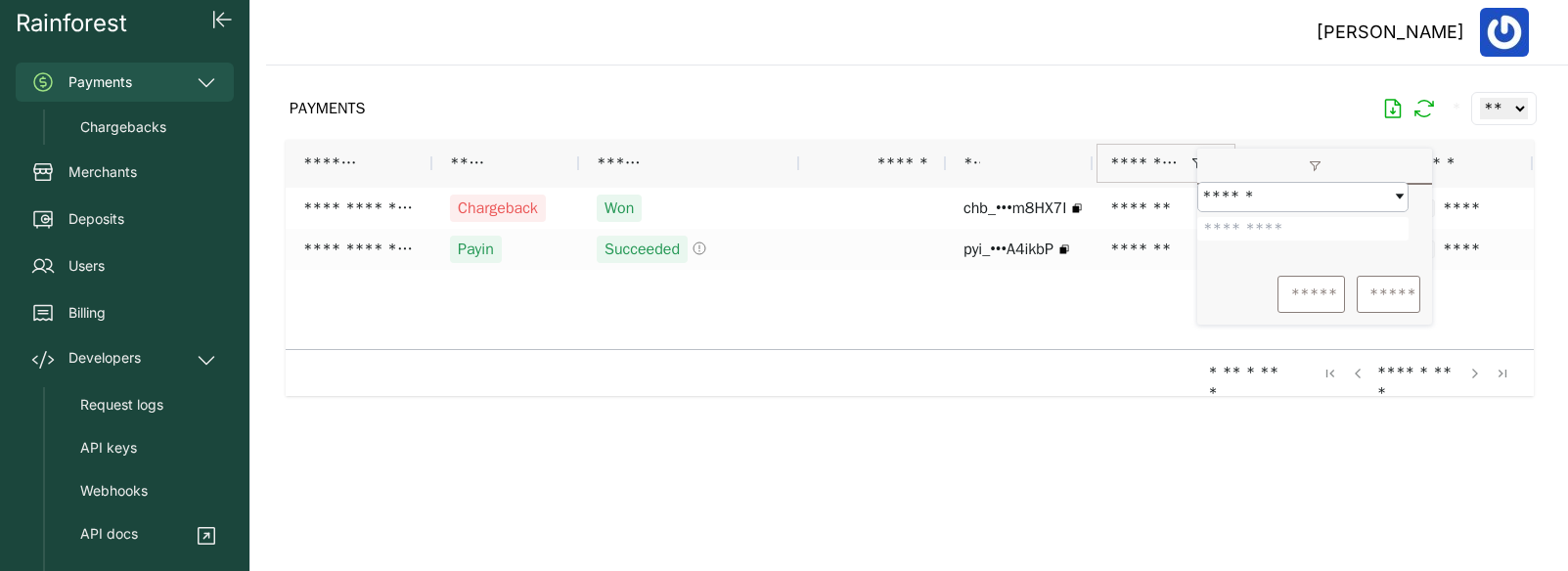 type on "*******" 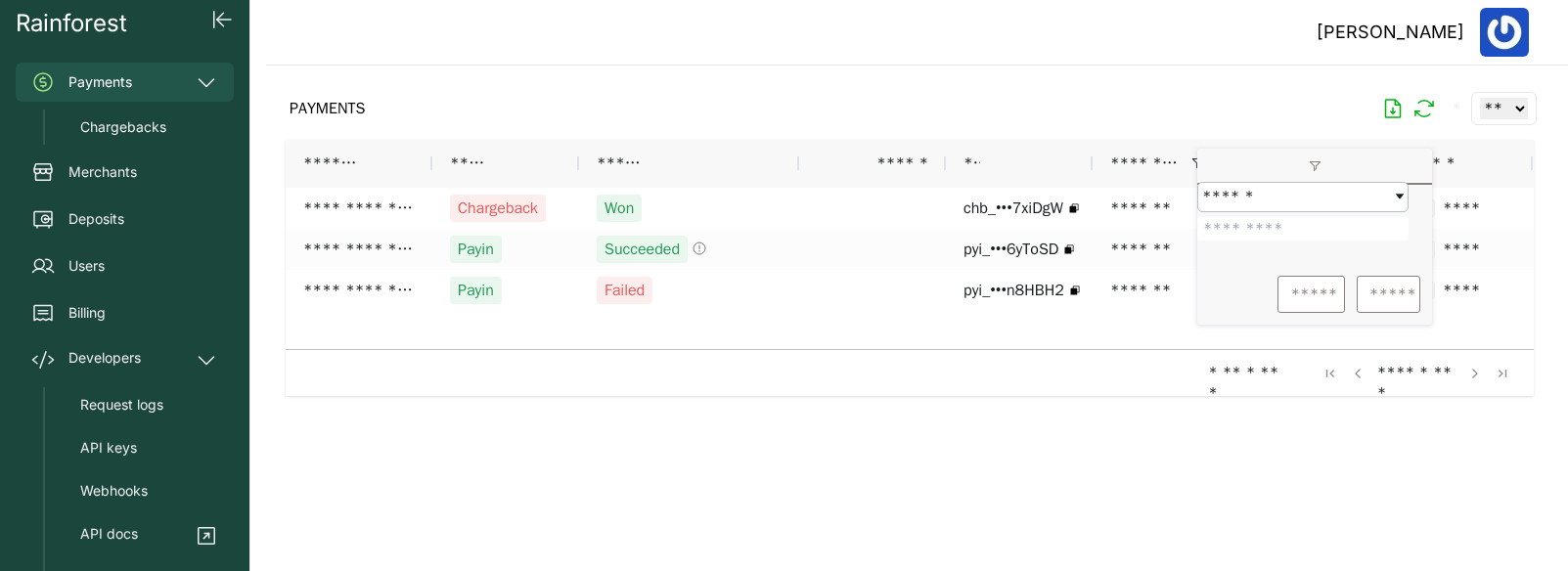 click at bounding box center [910, 302] 